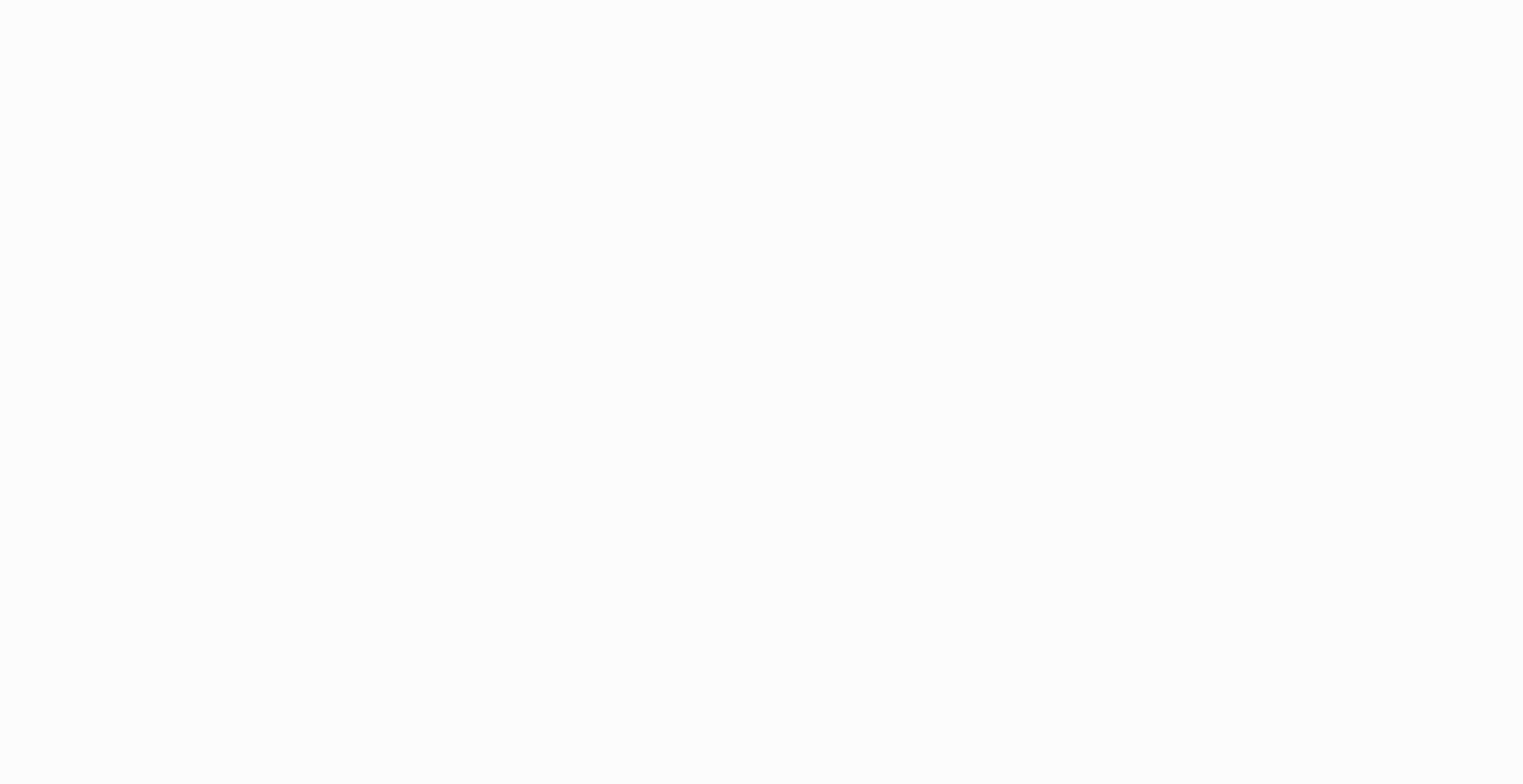 scroll, scrollTop: 0, scrollLeft: 0, axis: both 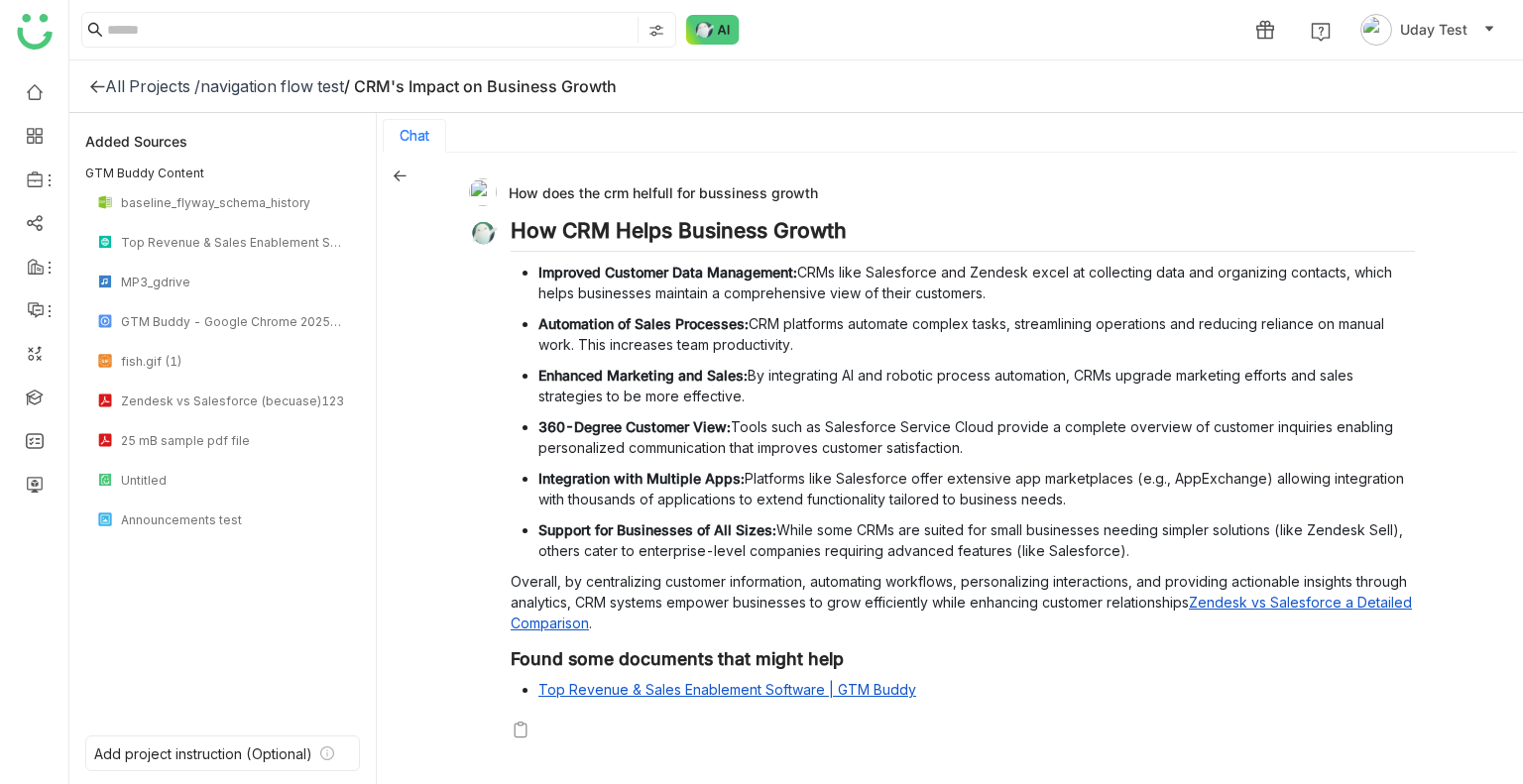click on "How does the crm helfull for bussiness growth
How CRM Helps Business Growth
Improved Customer Data Management:  CRMs like Salesforce and Zendesk excel at collecting data and organizing contacts, which helps businesses maintain a comprehensive view of their customers.
Automation of Sales Processes:  CRM platforms automate complex tasks, streamlining operations and reducing reliance on manual work. This increases team productivity.
Enhanced Marketing and Sales:  By integrating AI and robotic process automation, CRMs upgrade marketing efforts and sales strategies to be more effective.
360-Degree Customer View:  Tools such as Salesforce Service Cloud provide a complete overview of customer inquiries enabling personalized communication that improves customer satisfaction.
Integration with Multiple Apps:
Support for Businesses of All Sizes:
." at bounding box center (950, 470) 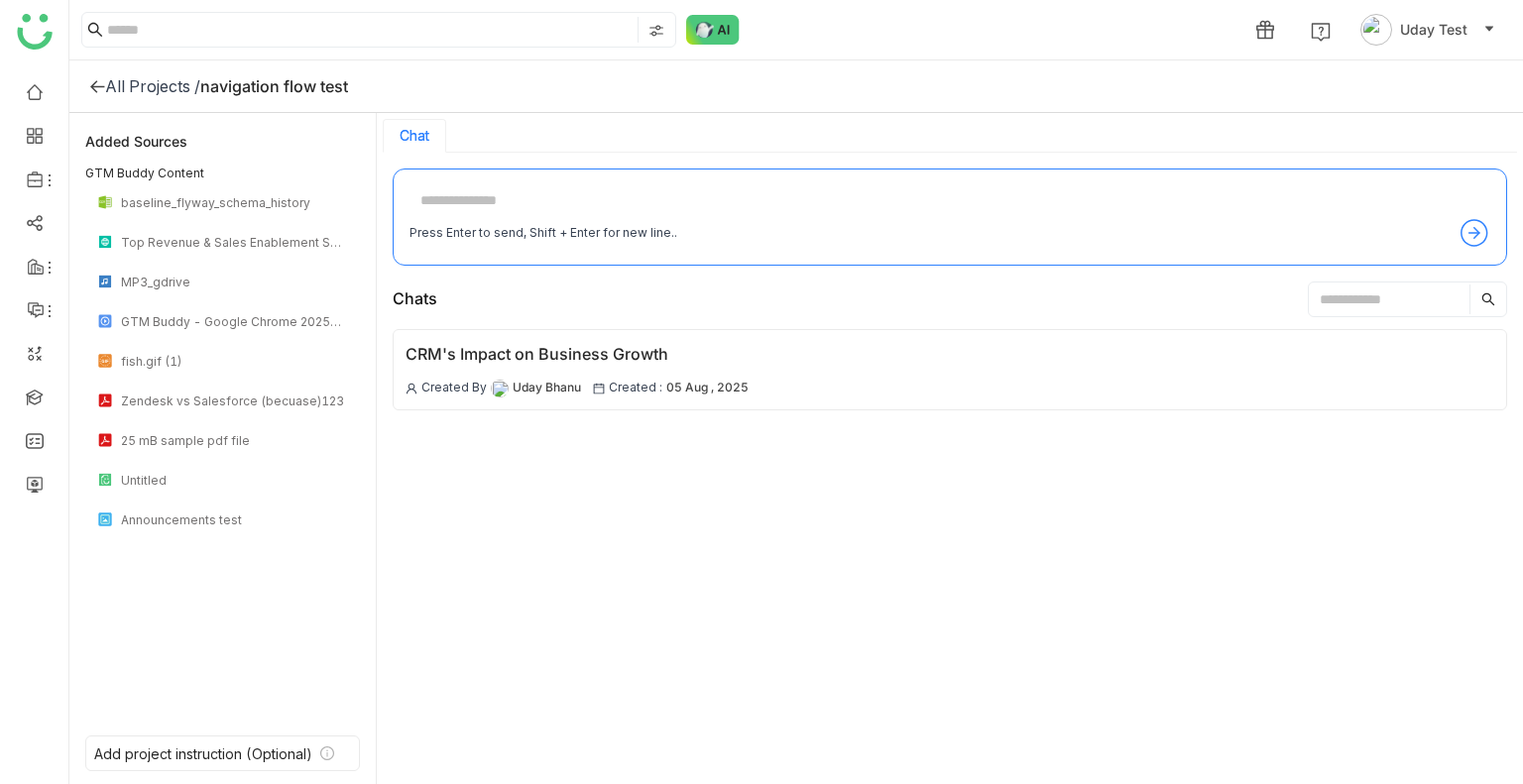 click on "All Projects /" 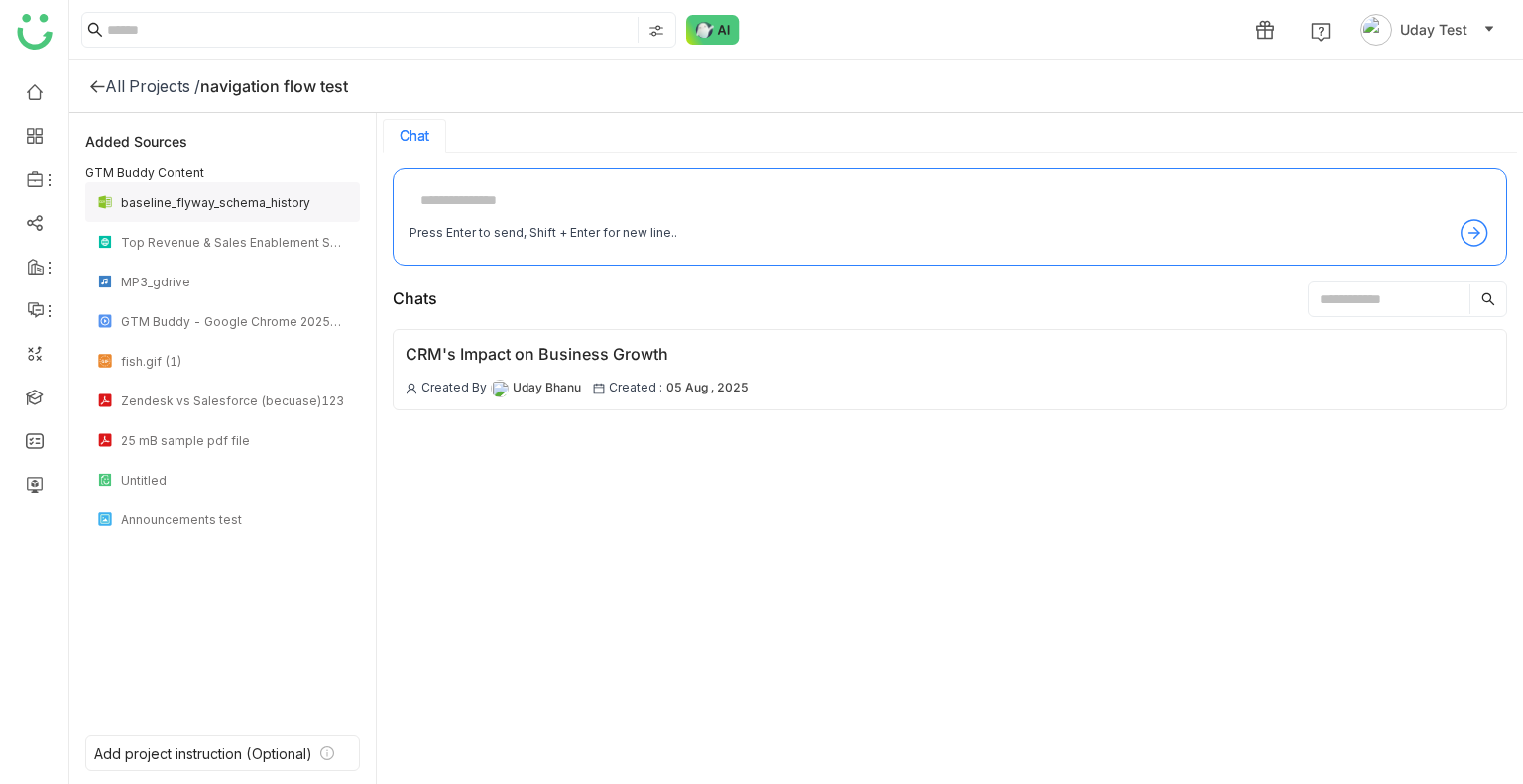 click on "baseline_flyway_schema_history" 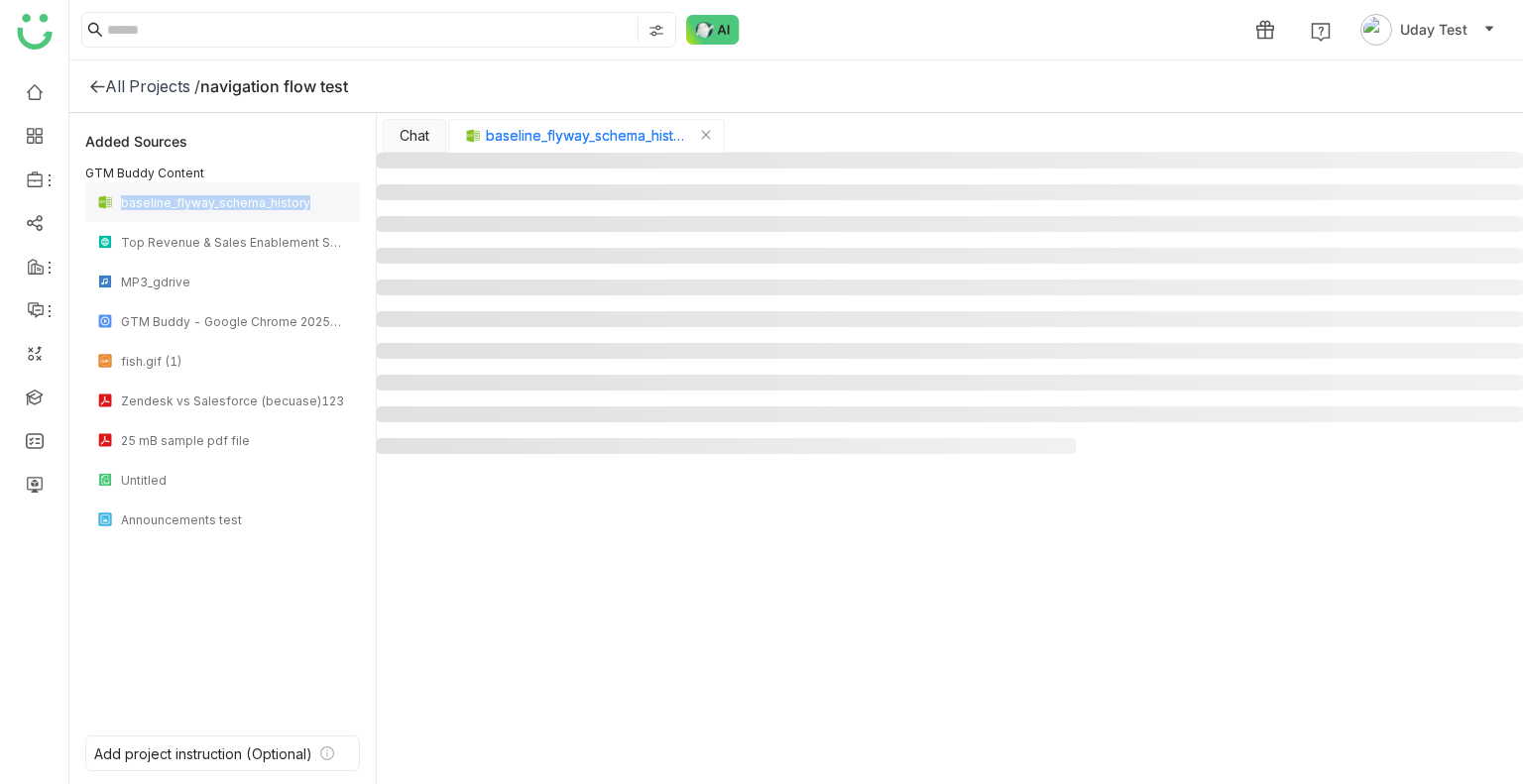 click on "baseline_flyway_schema_history" 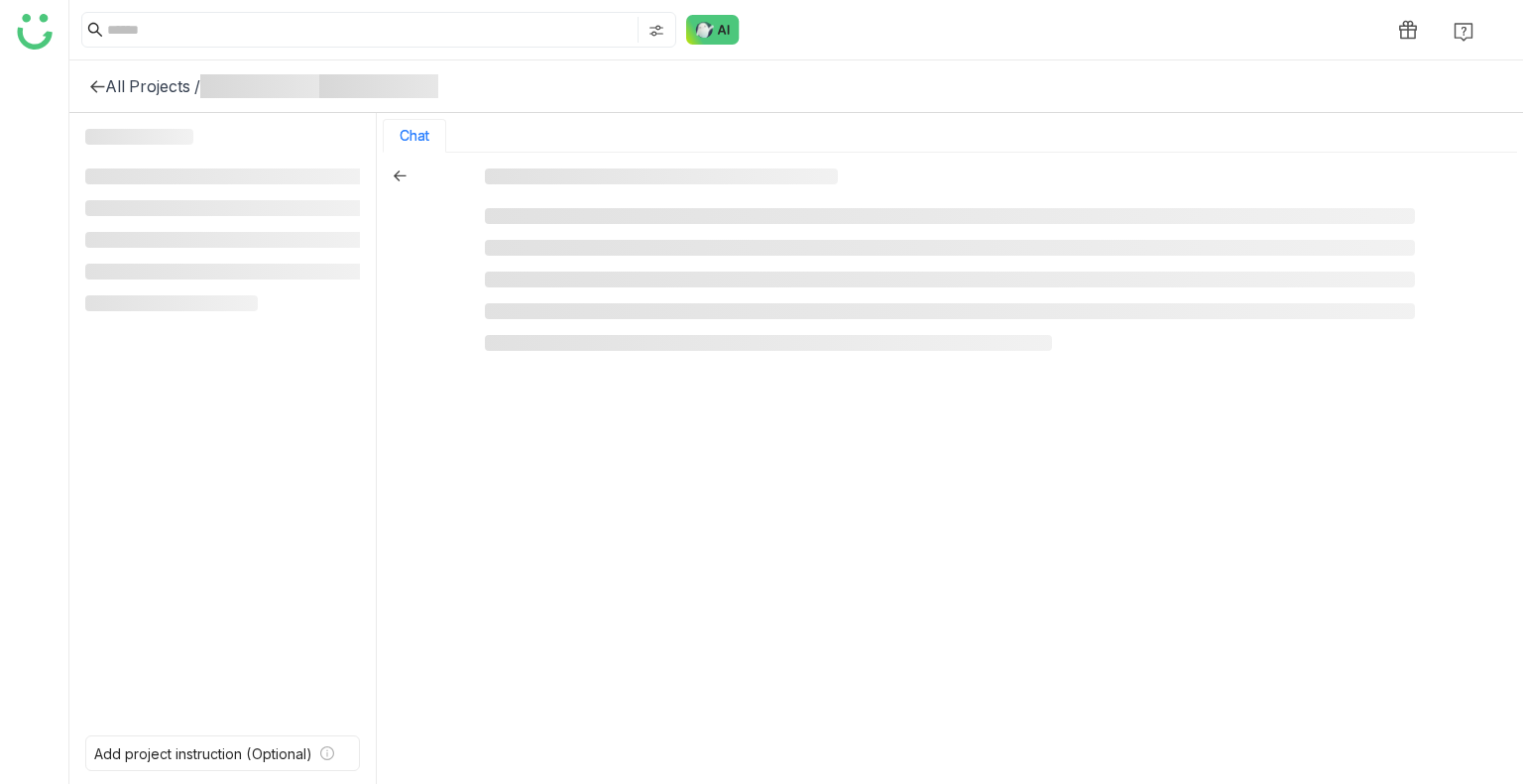 scroll, scrollTop: 0, scrollLeft: 0, axis: both 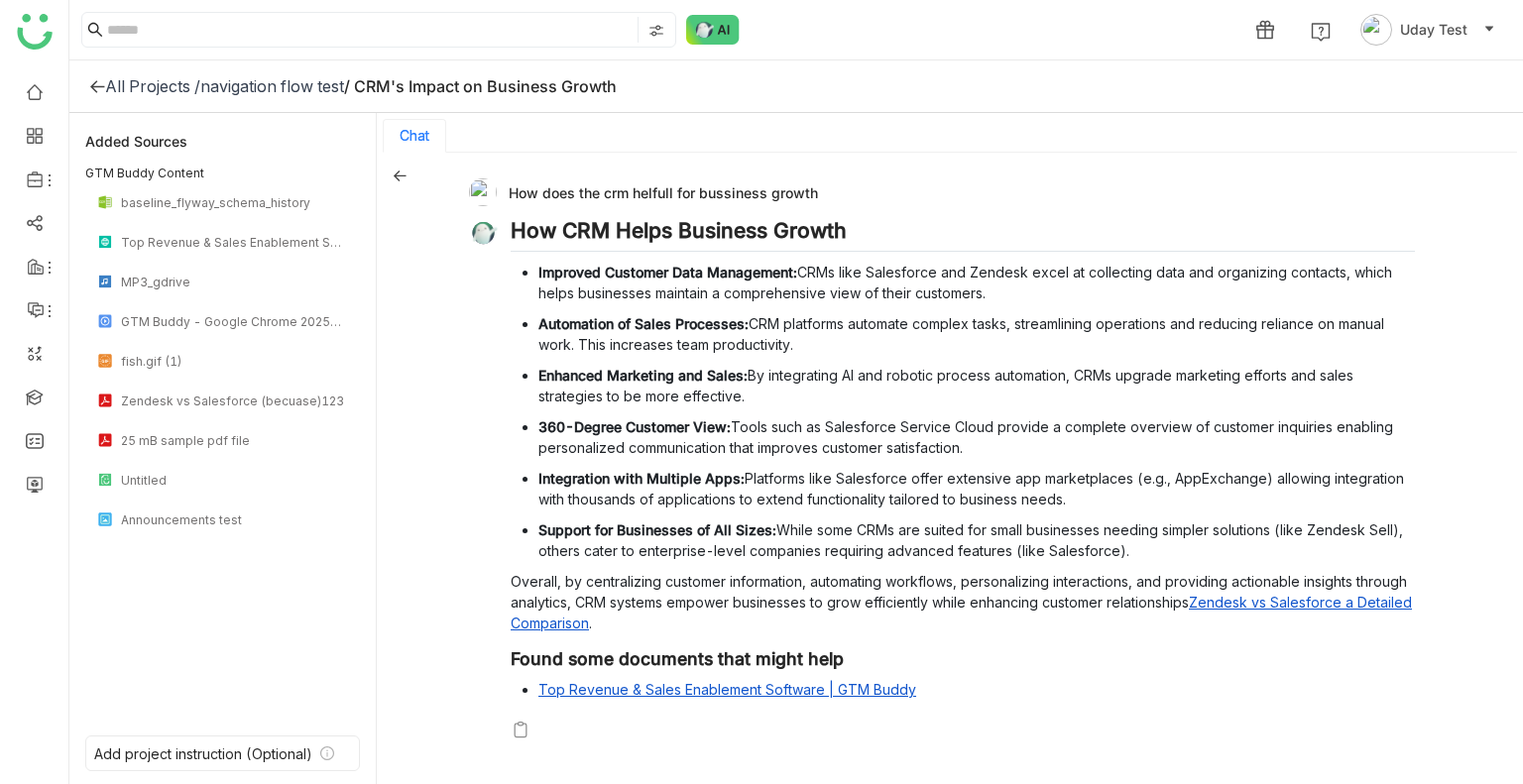 click 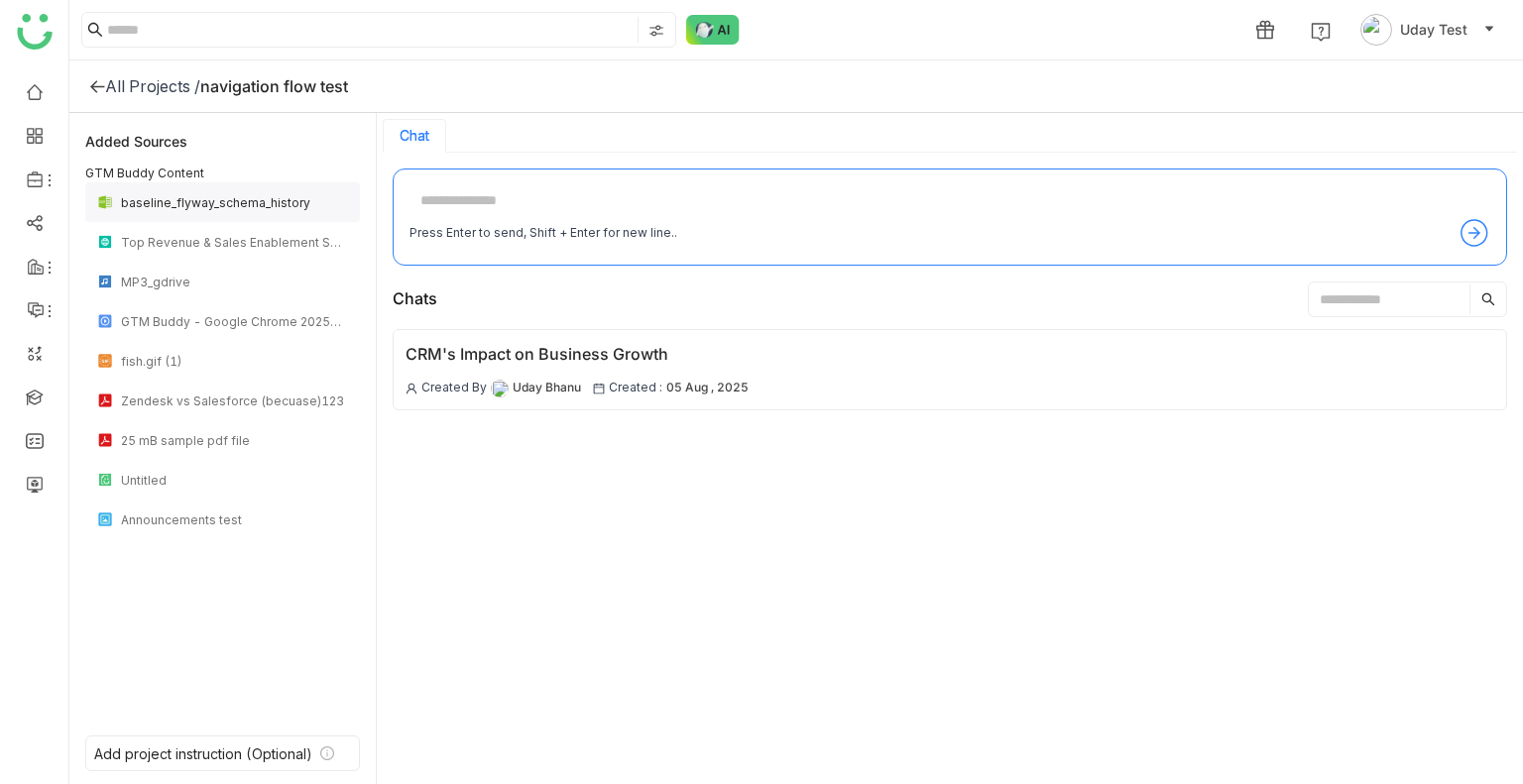 click on "baseline_flyway_schema_history" 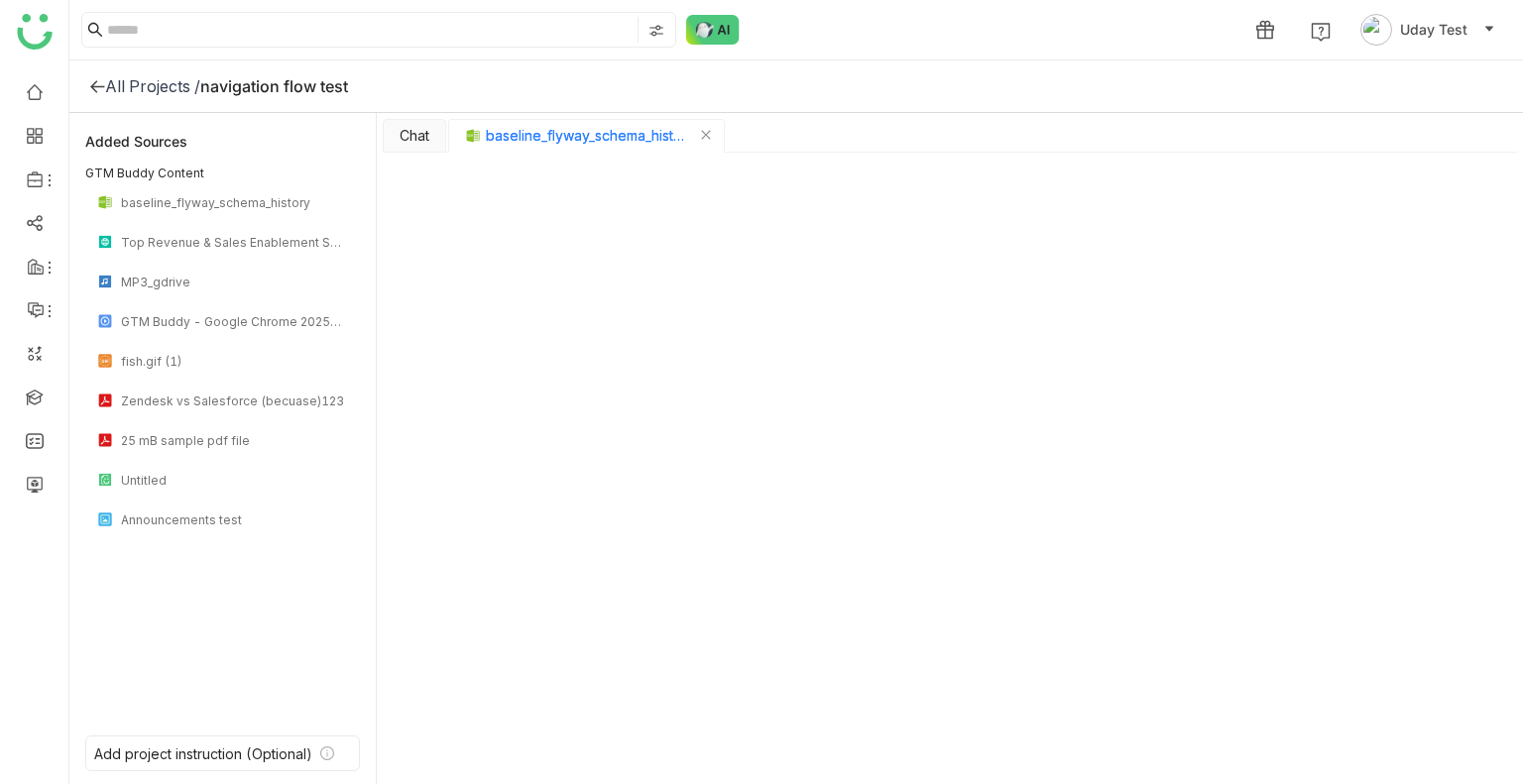 type on "*" 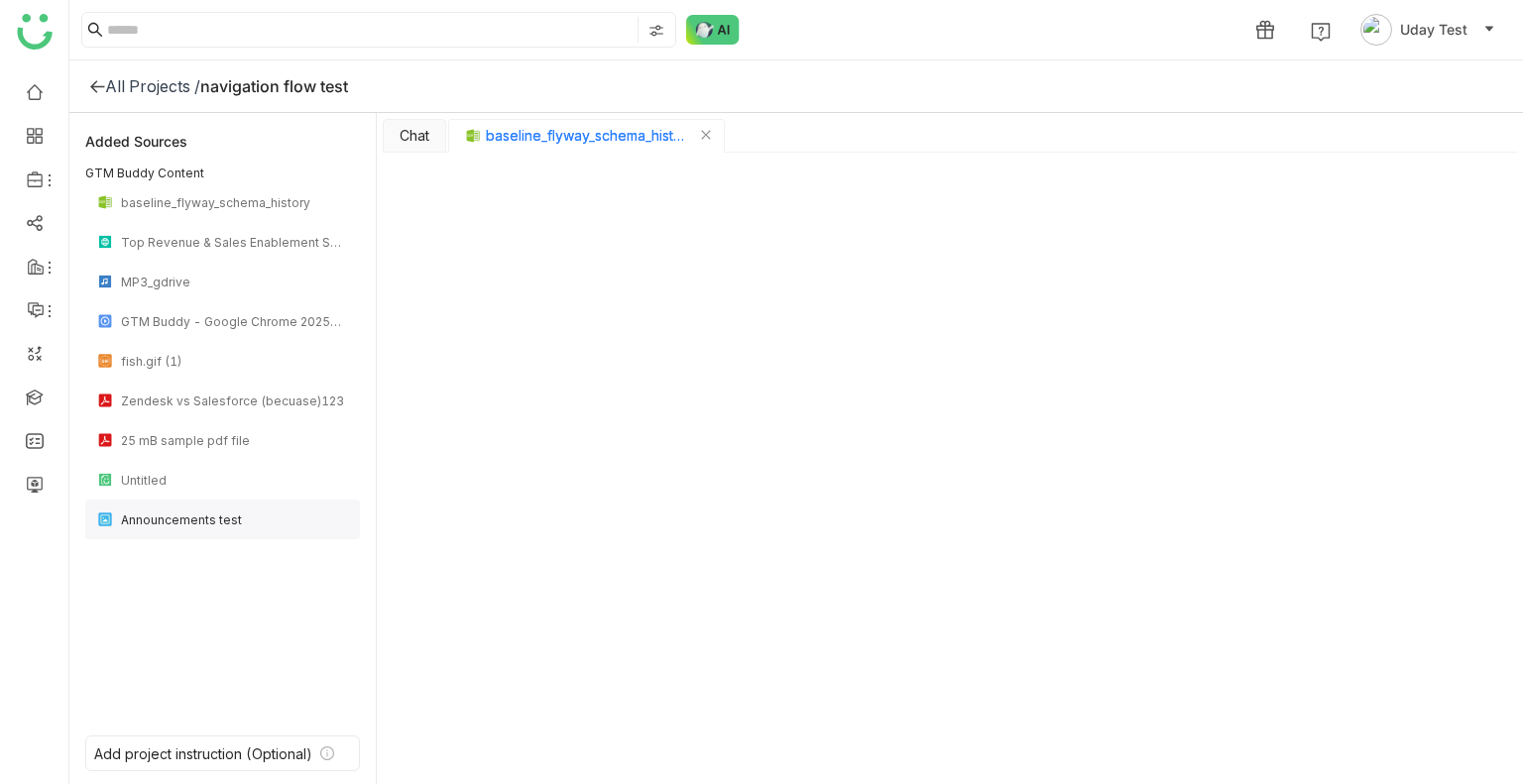 click on "Announcements test" 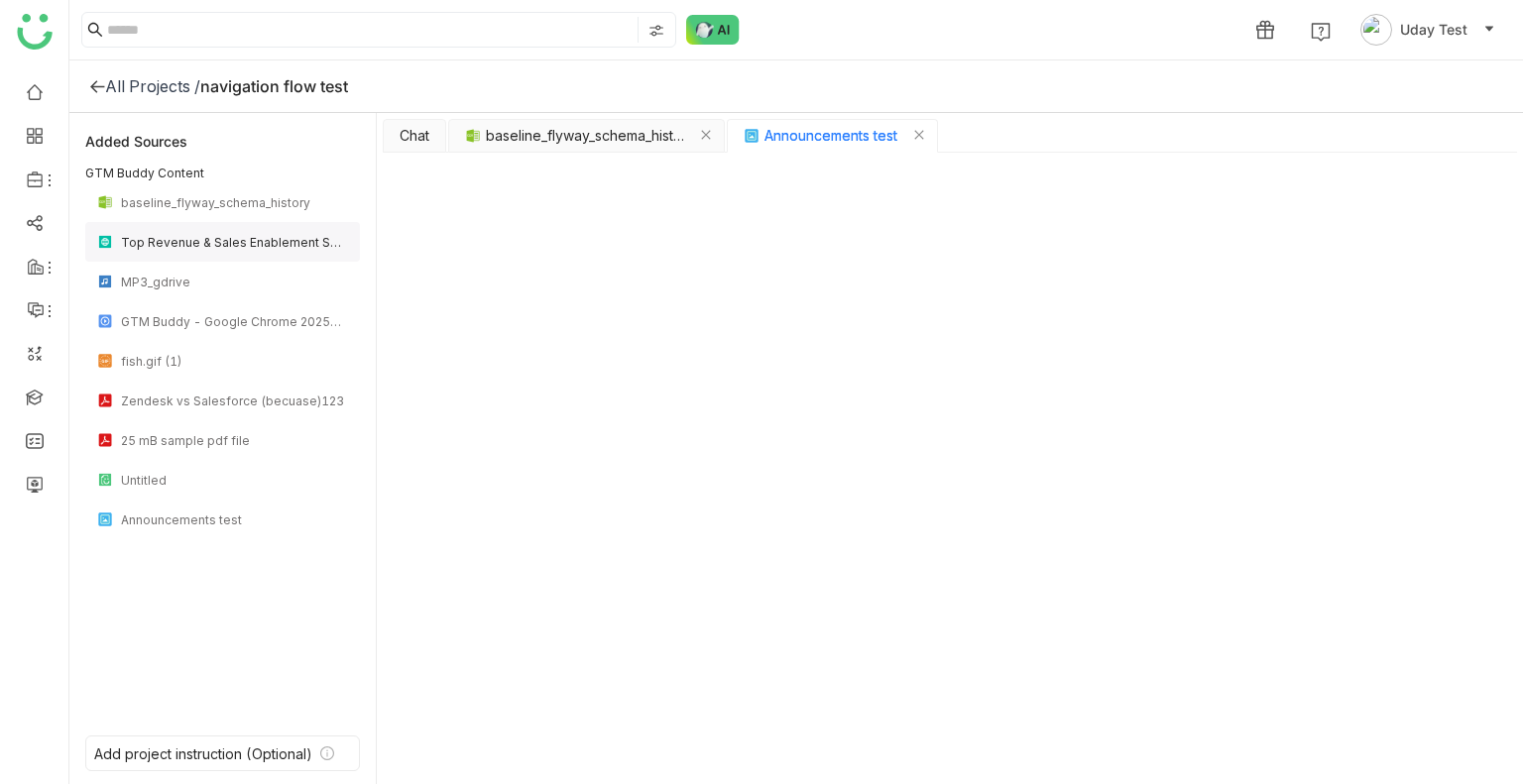 click on "Top Revenue & Sales Enablement Software | GTM Buddy" 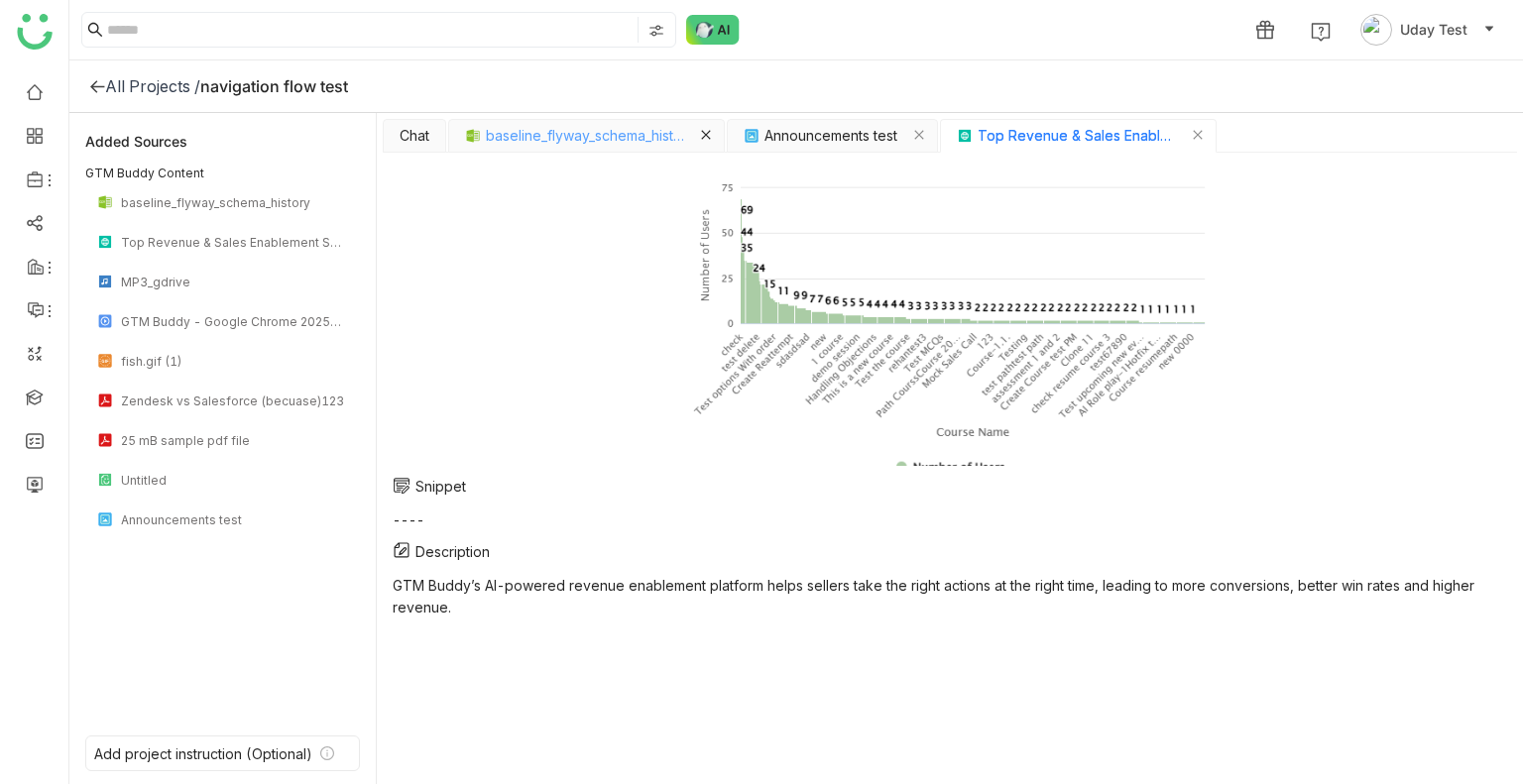click 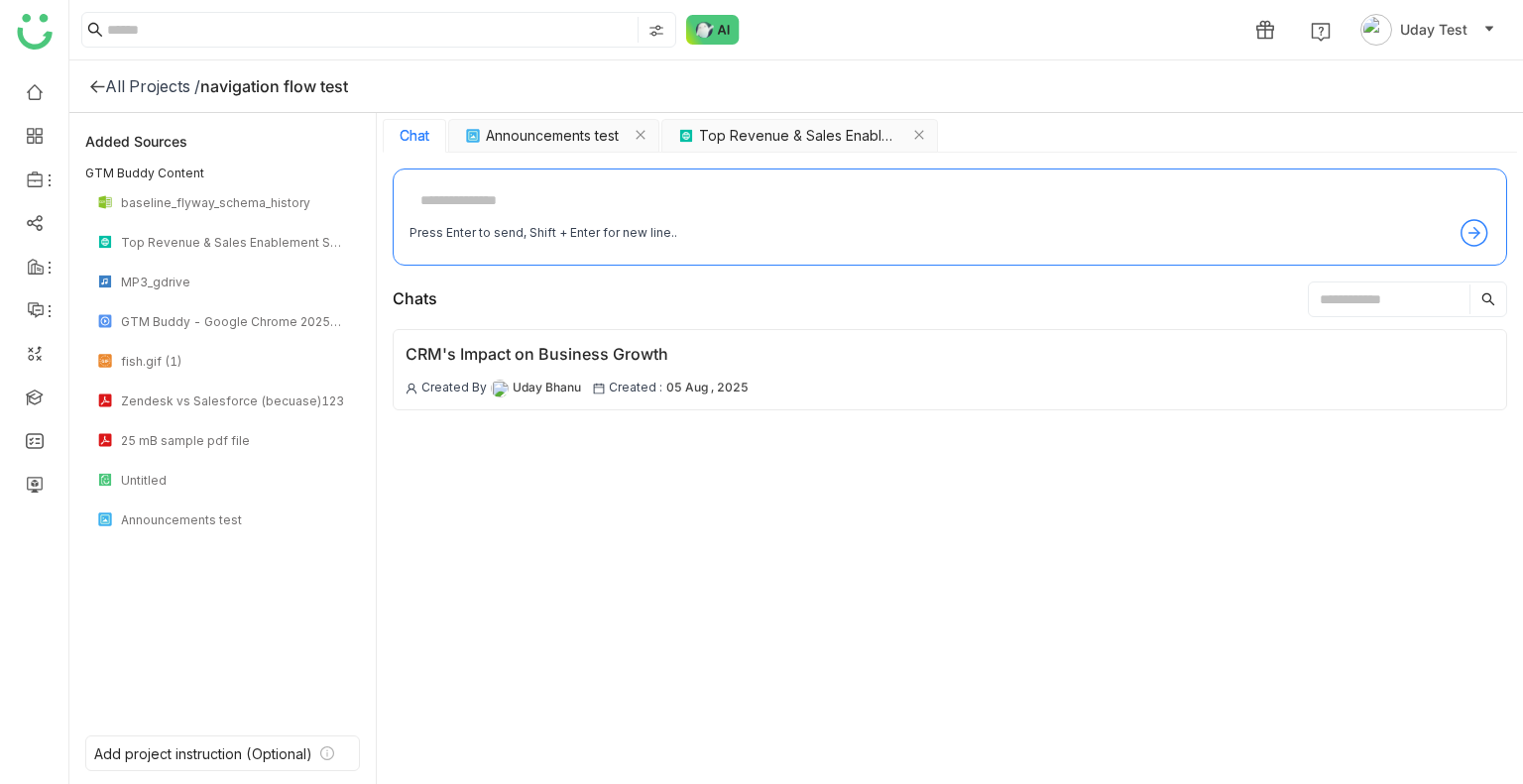 drag, startPoint x: 516, startPoint y: 173, endPoint x: 488, endPoint y: 193, distance: 34.4093 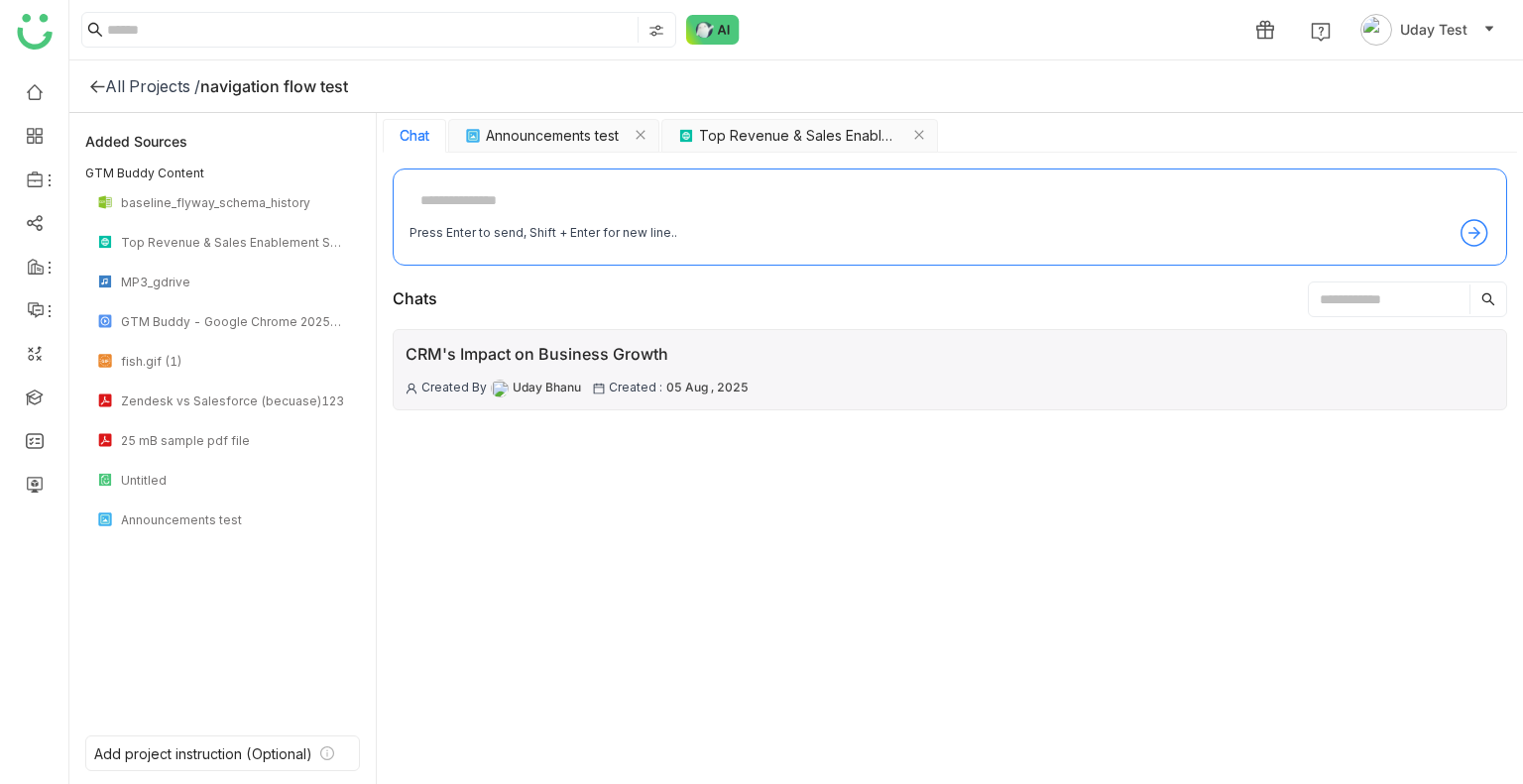click on "CRM's Impact on Business Growth  Created By  Uday Bhanu Created : 05 Aug , 2025" at bounding box center (577, 370) 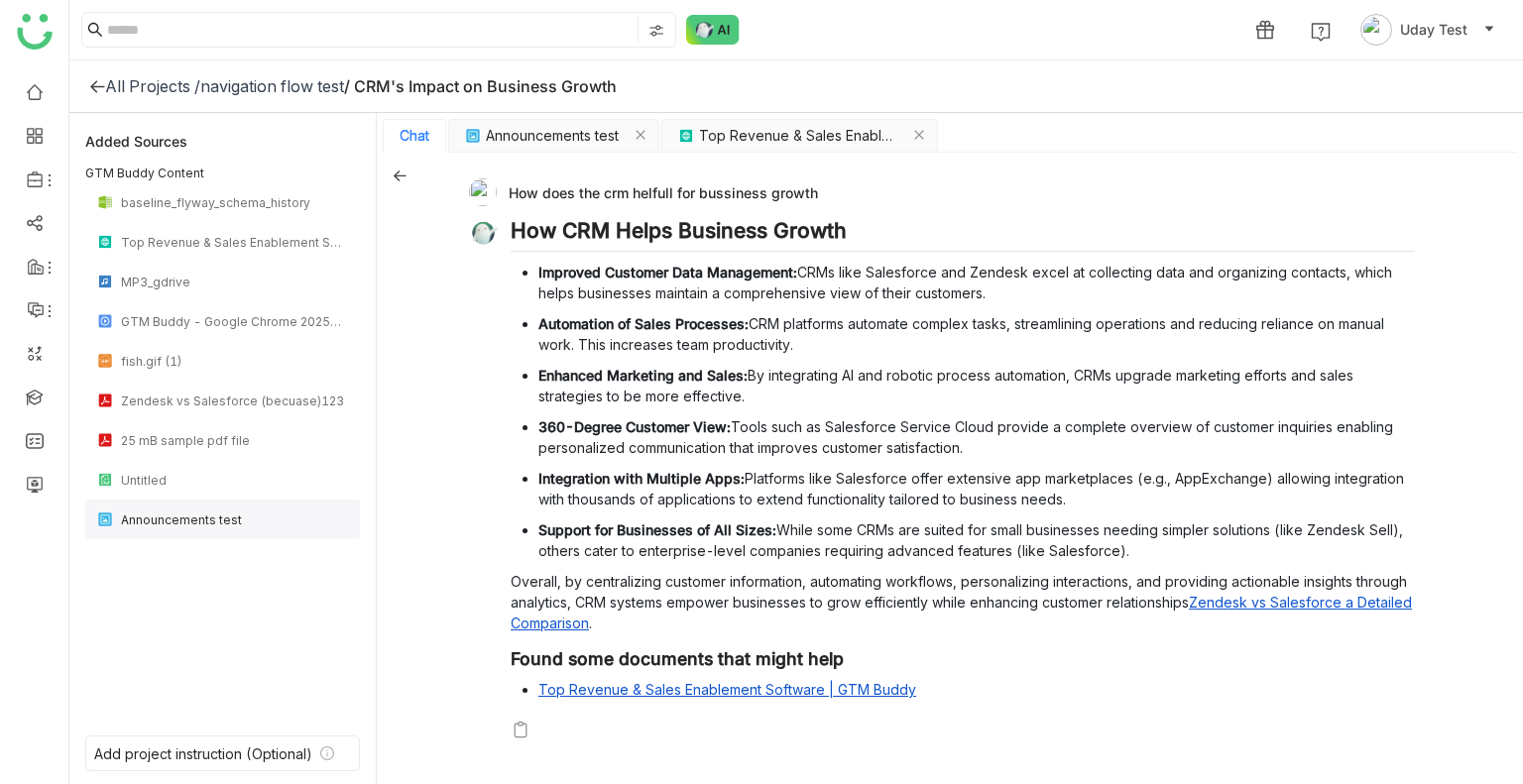 click on "Announcements test" 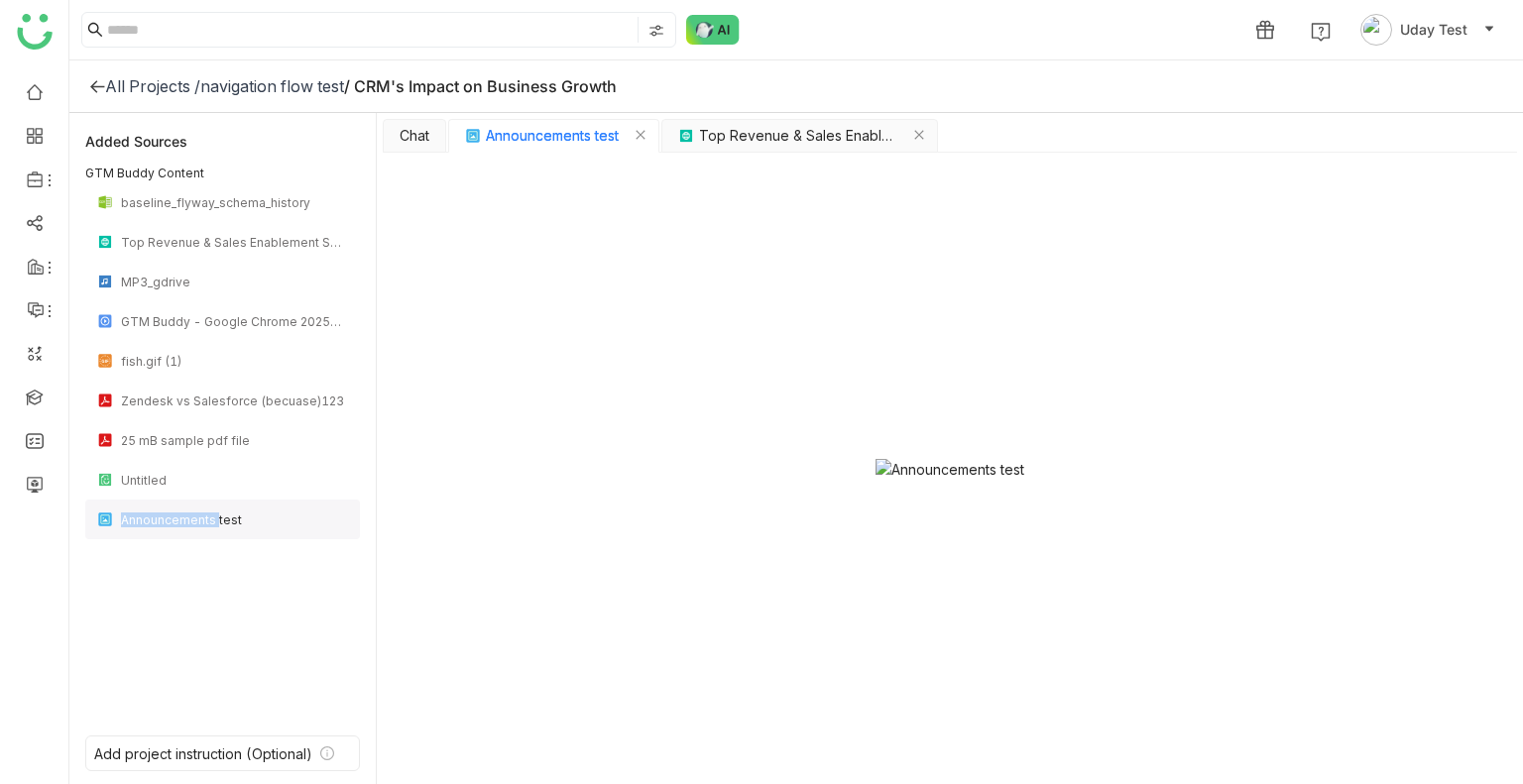click on "Announcements test" 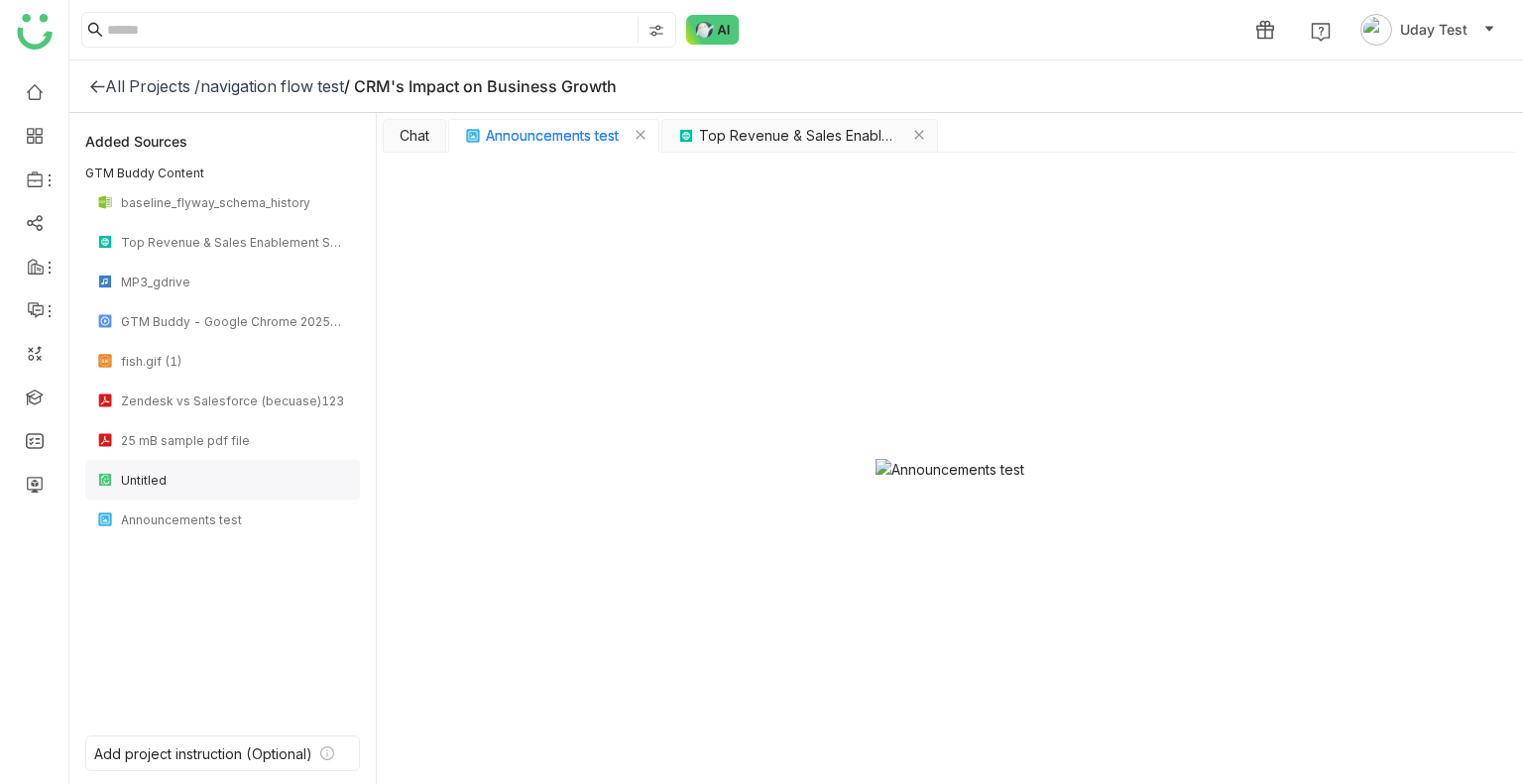 click on "Untitled" 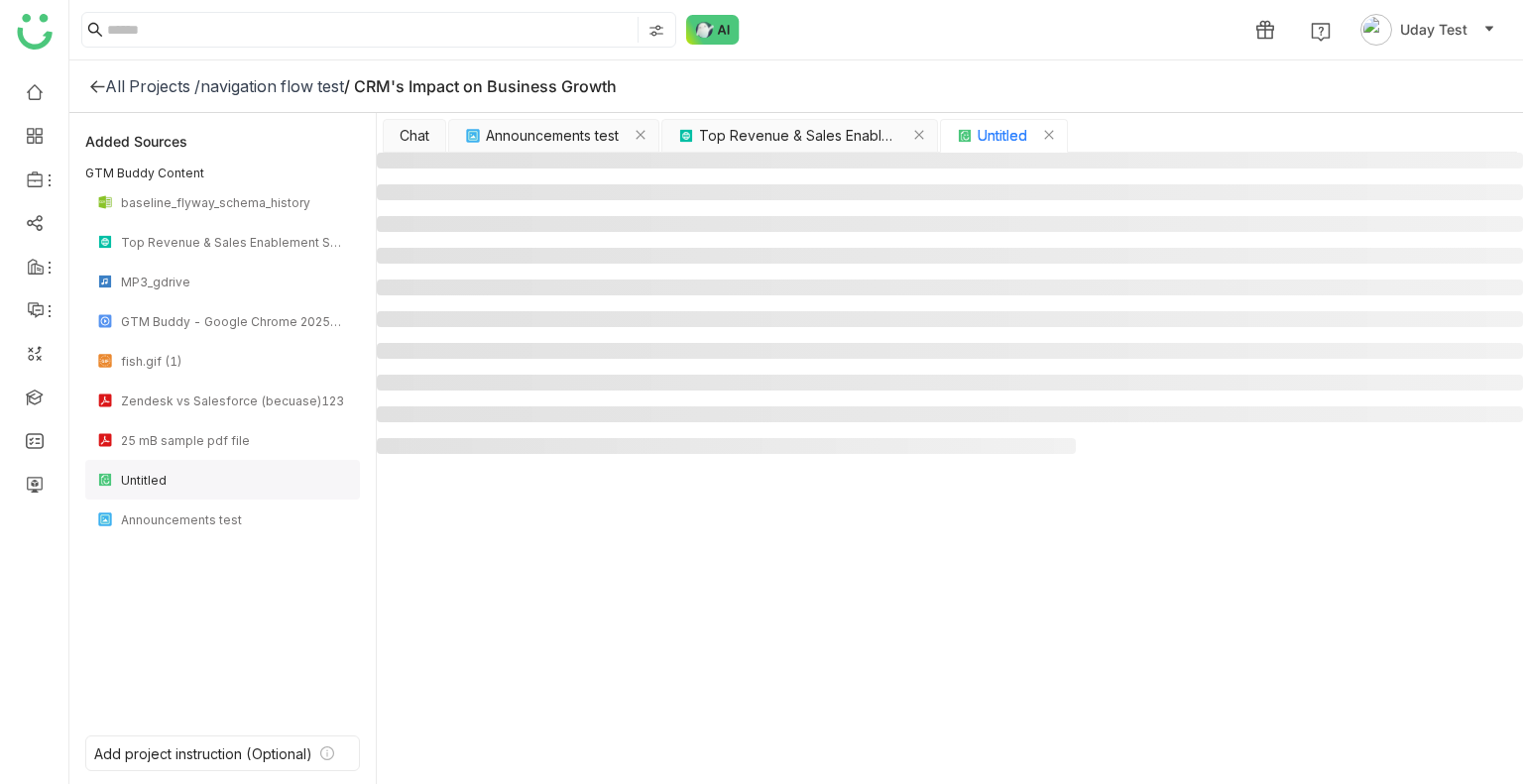 click on "Untitled" 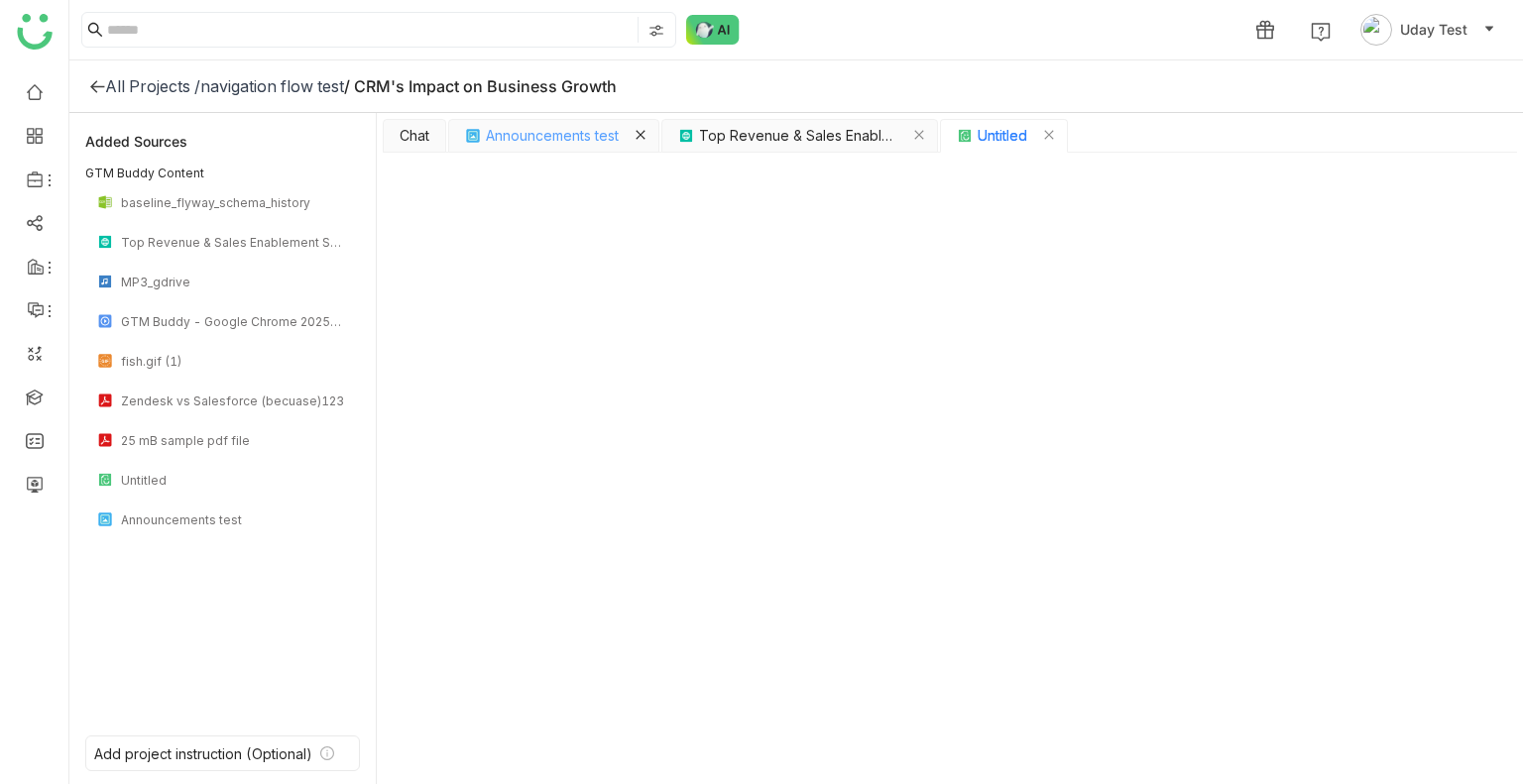 click 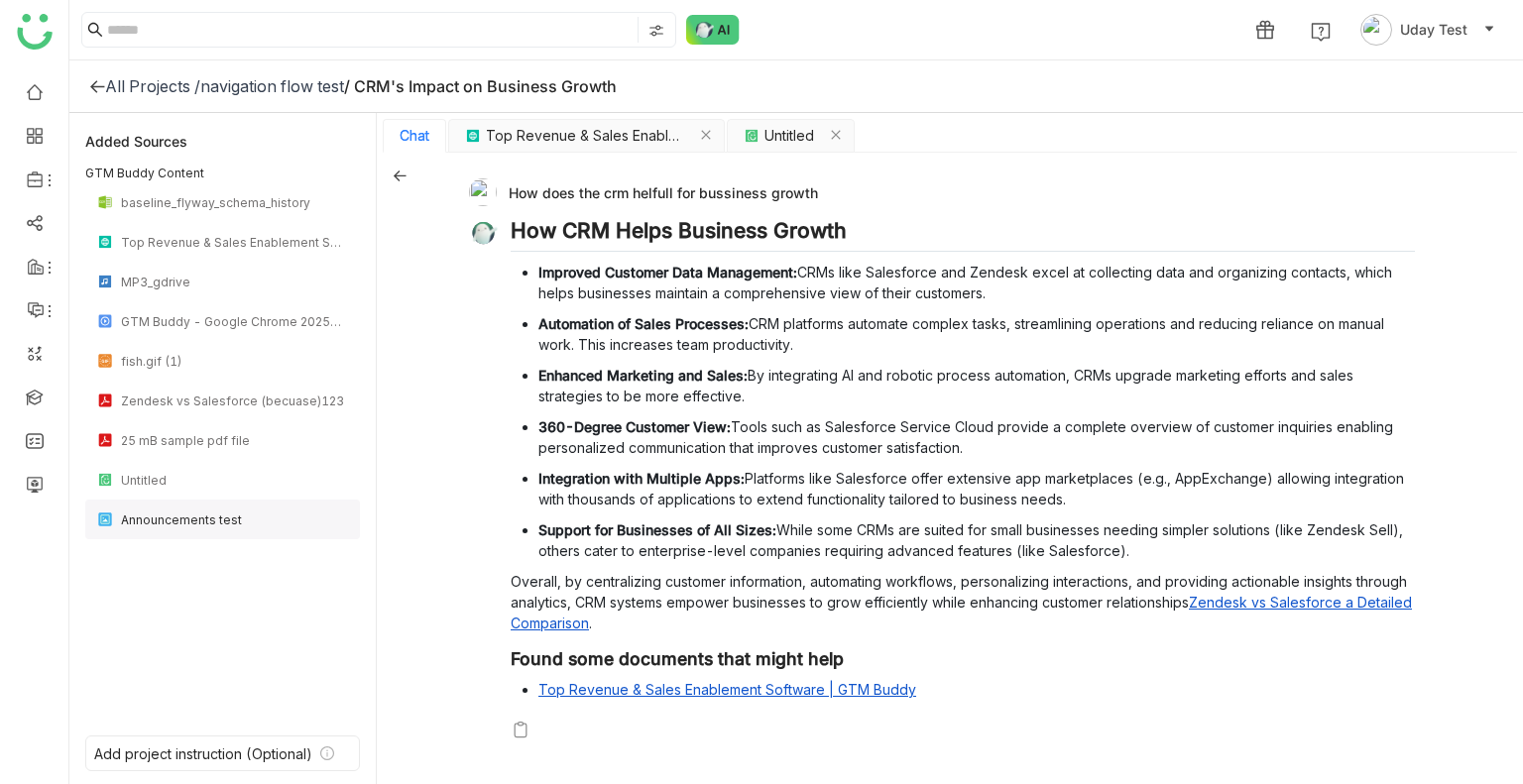 click on "Announcements test" 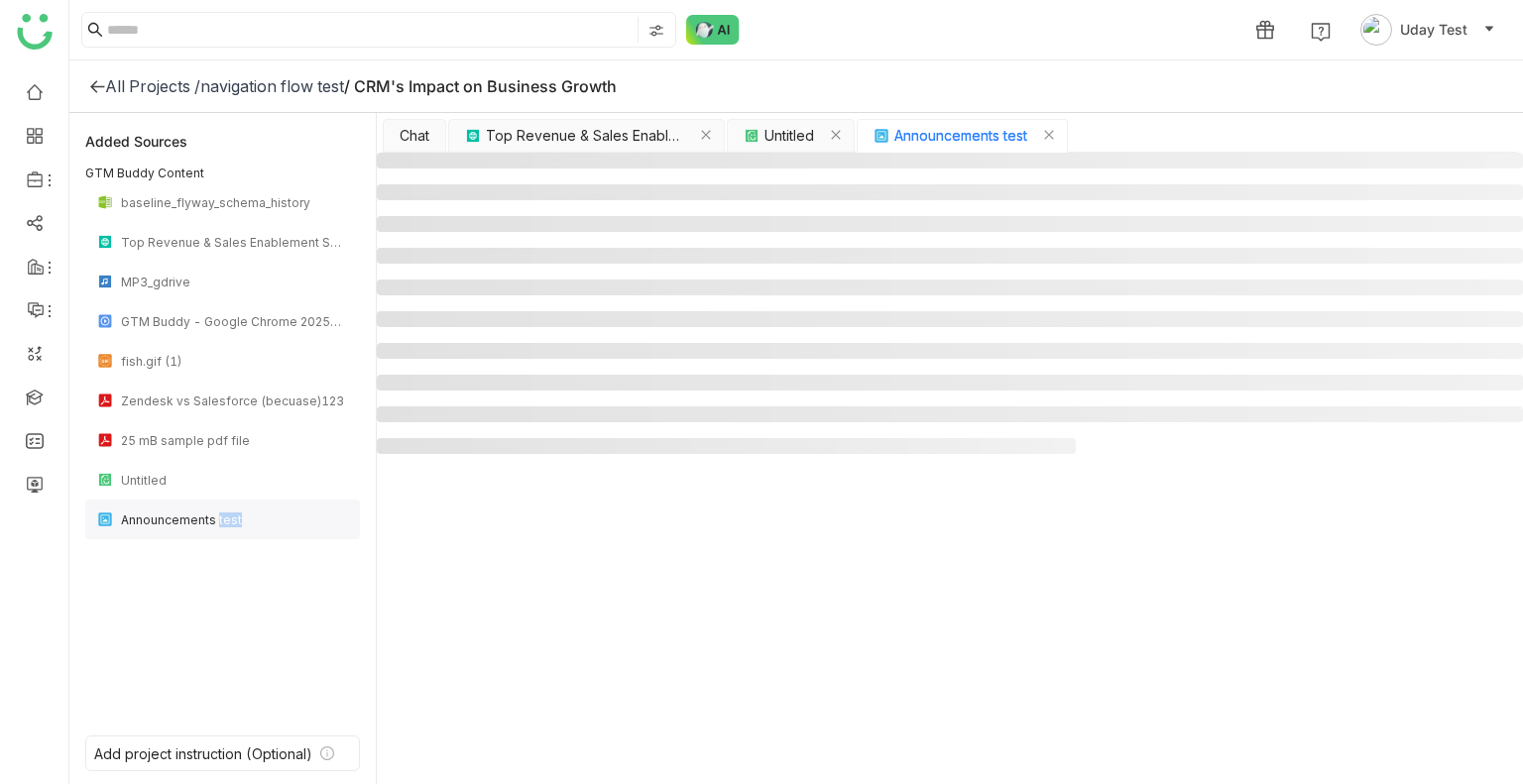 click on "Announcements test" 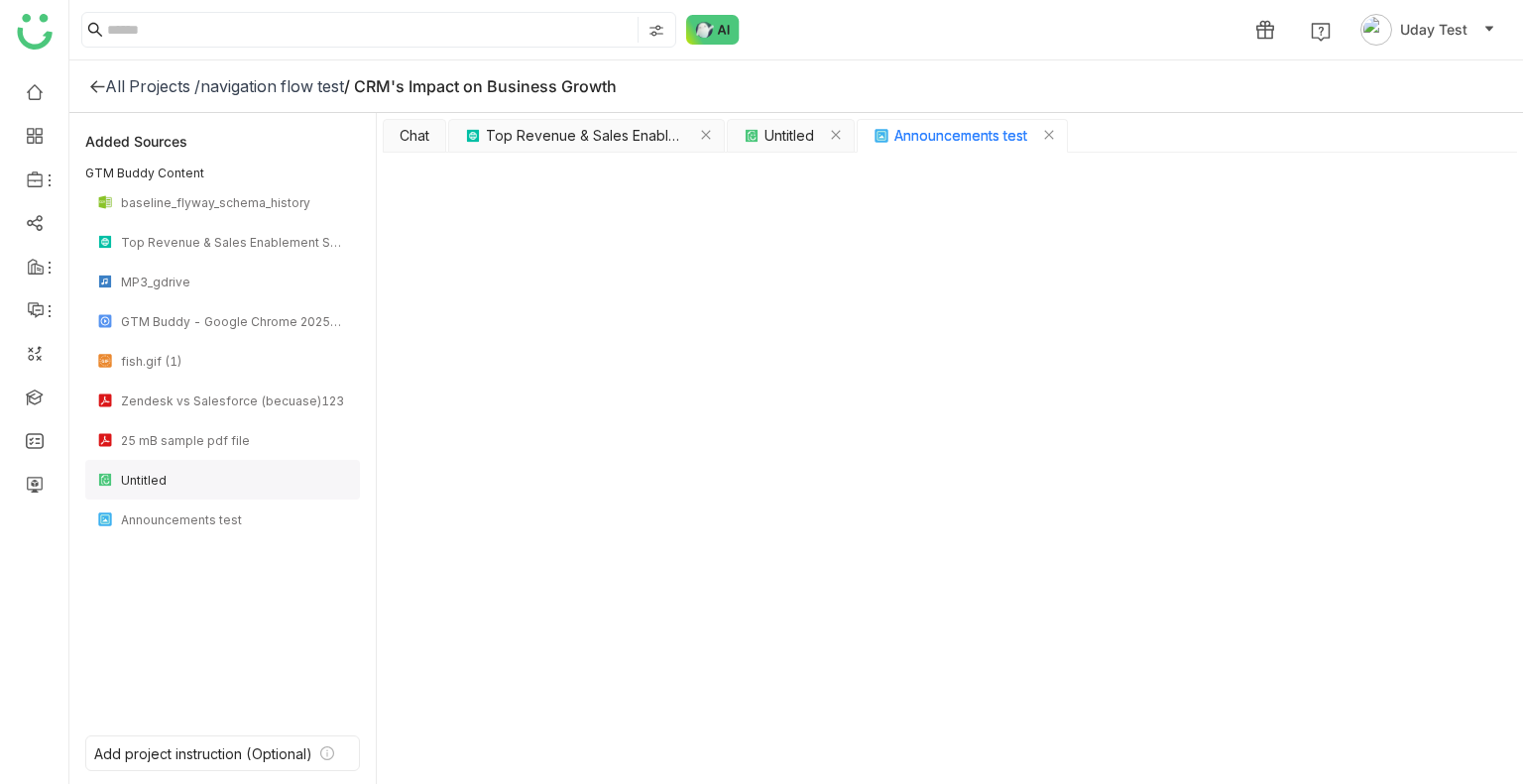 click on "Untitled" 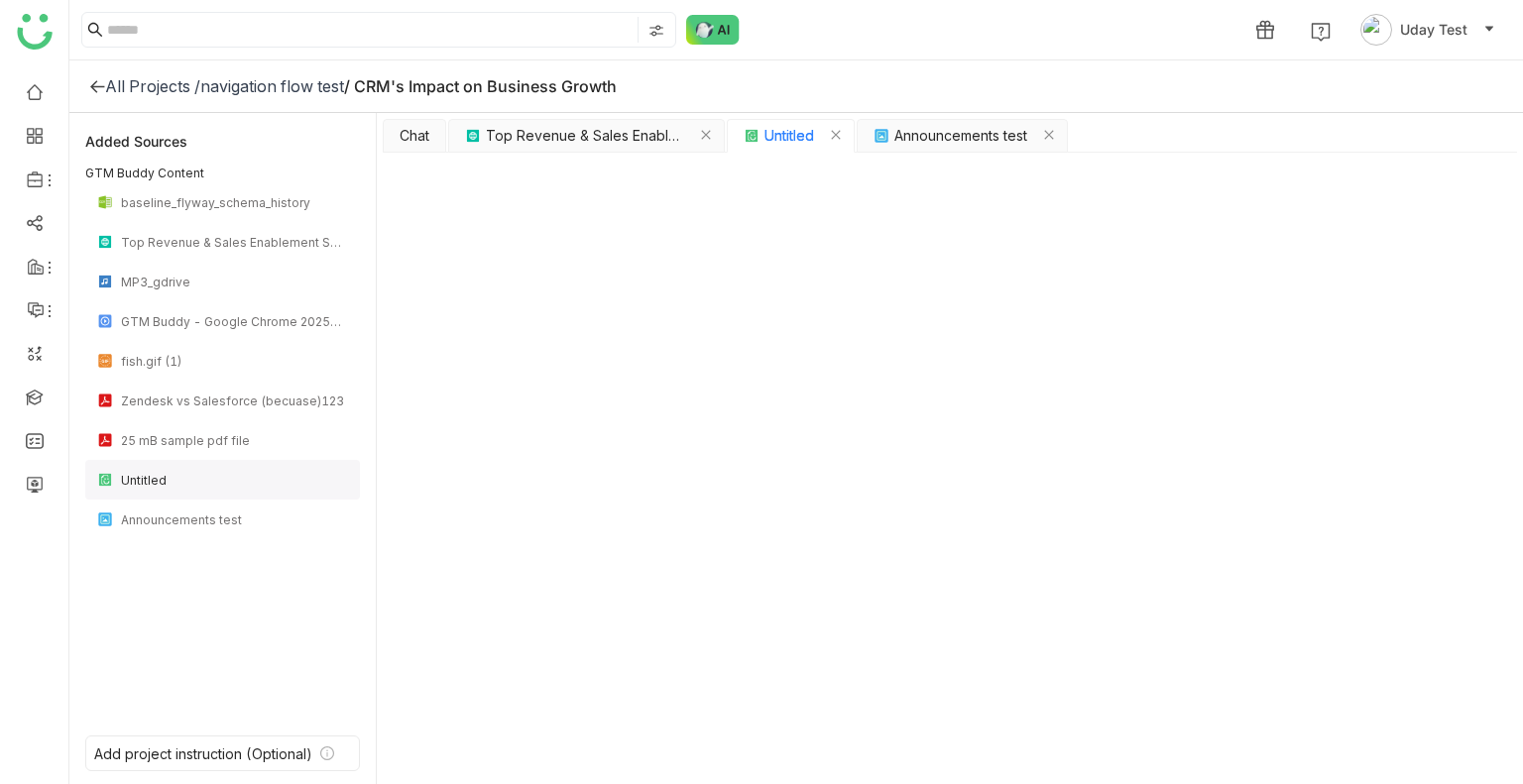 click on "Untitled" 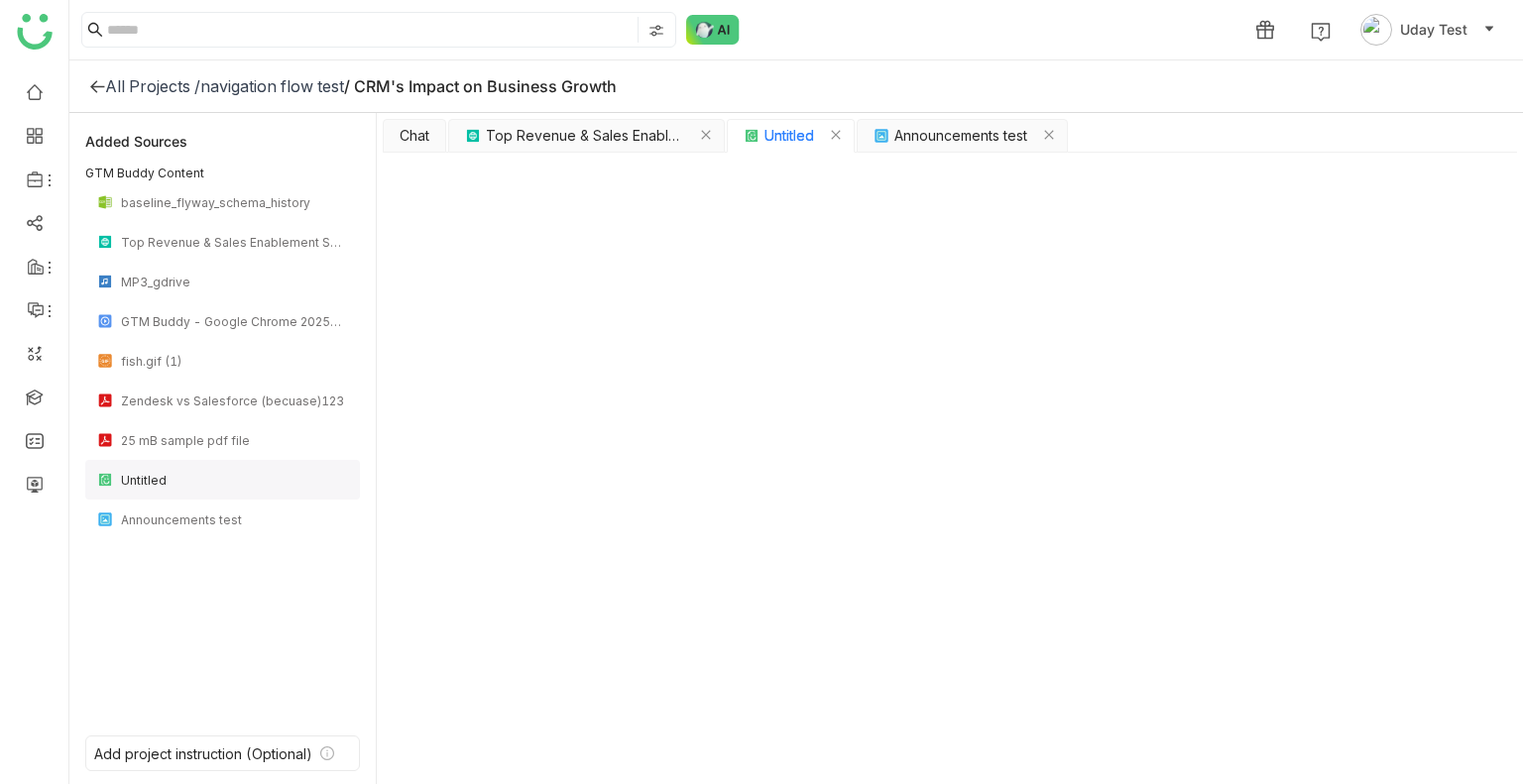 click on "Untitled" 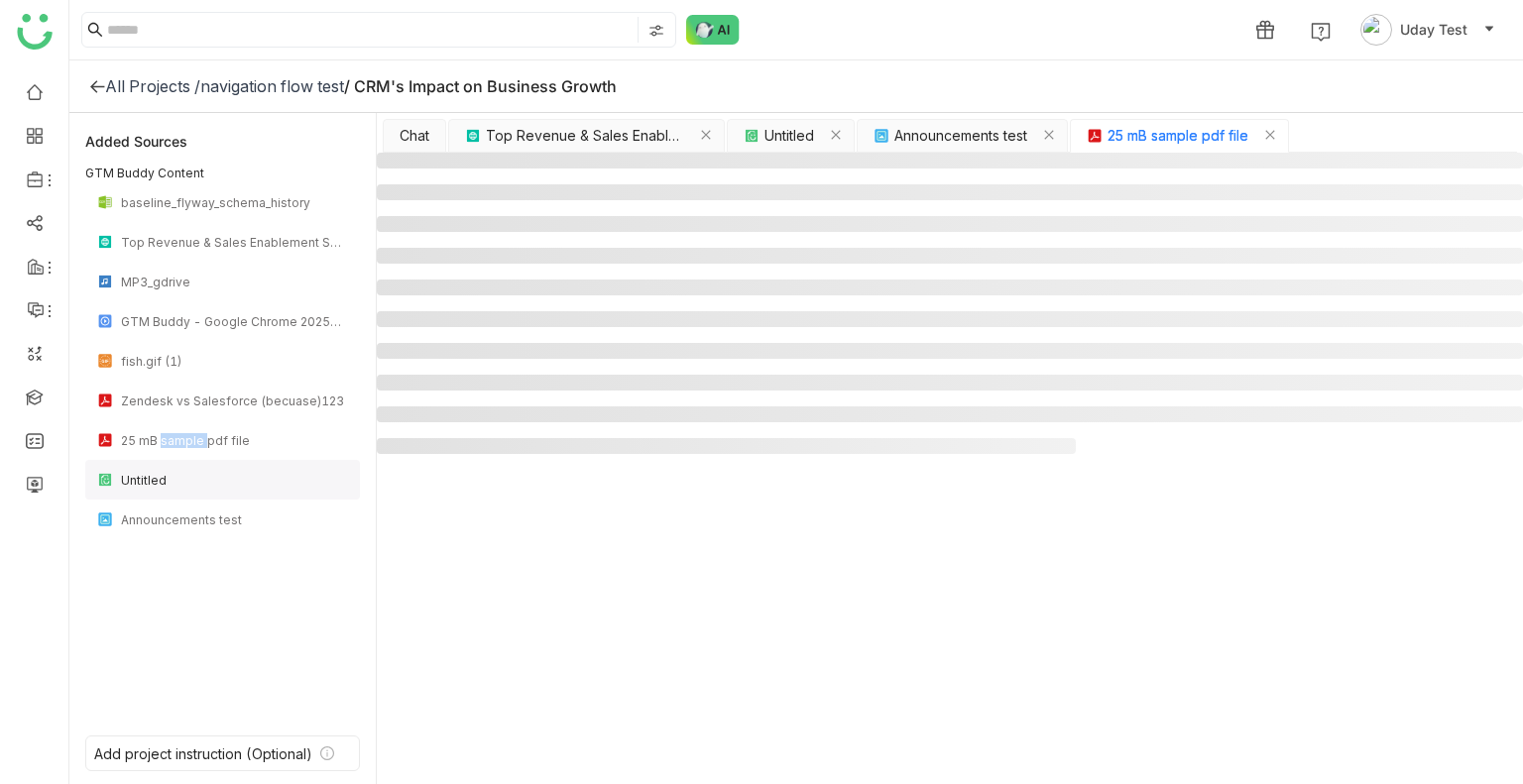 click on "25 mB sample pdf file" 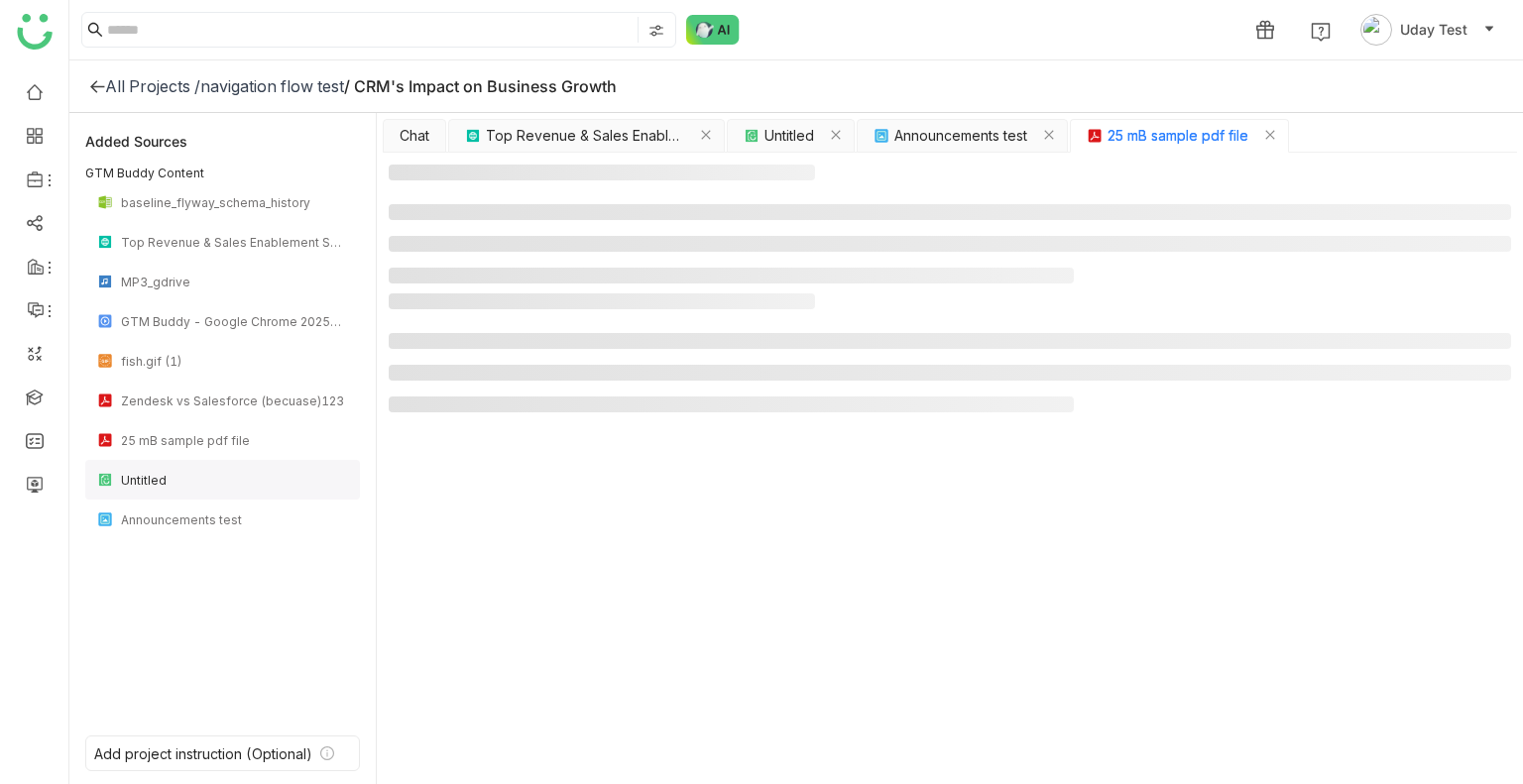 click on "Untitled" 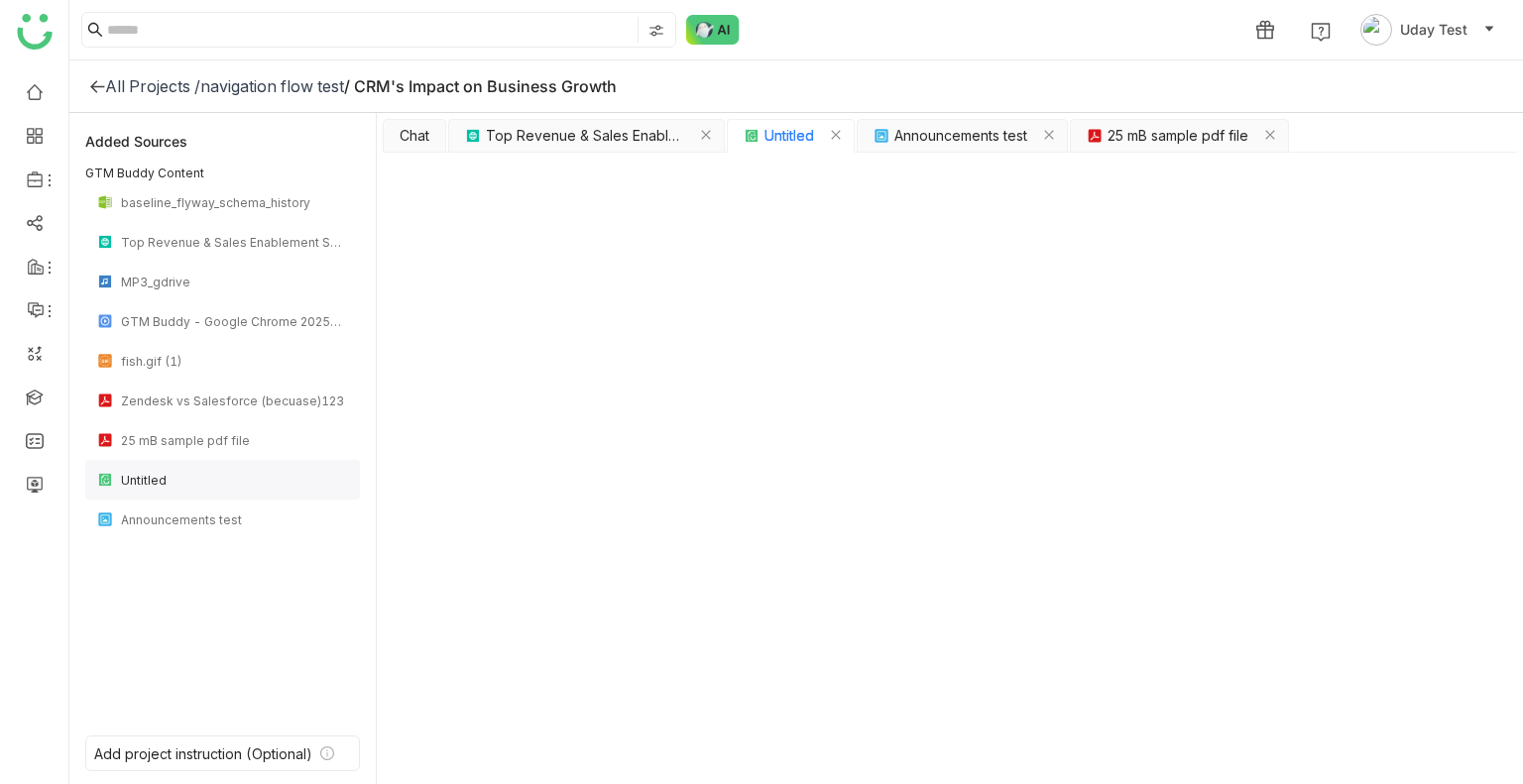 click on "Untitled" 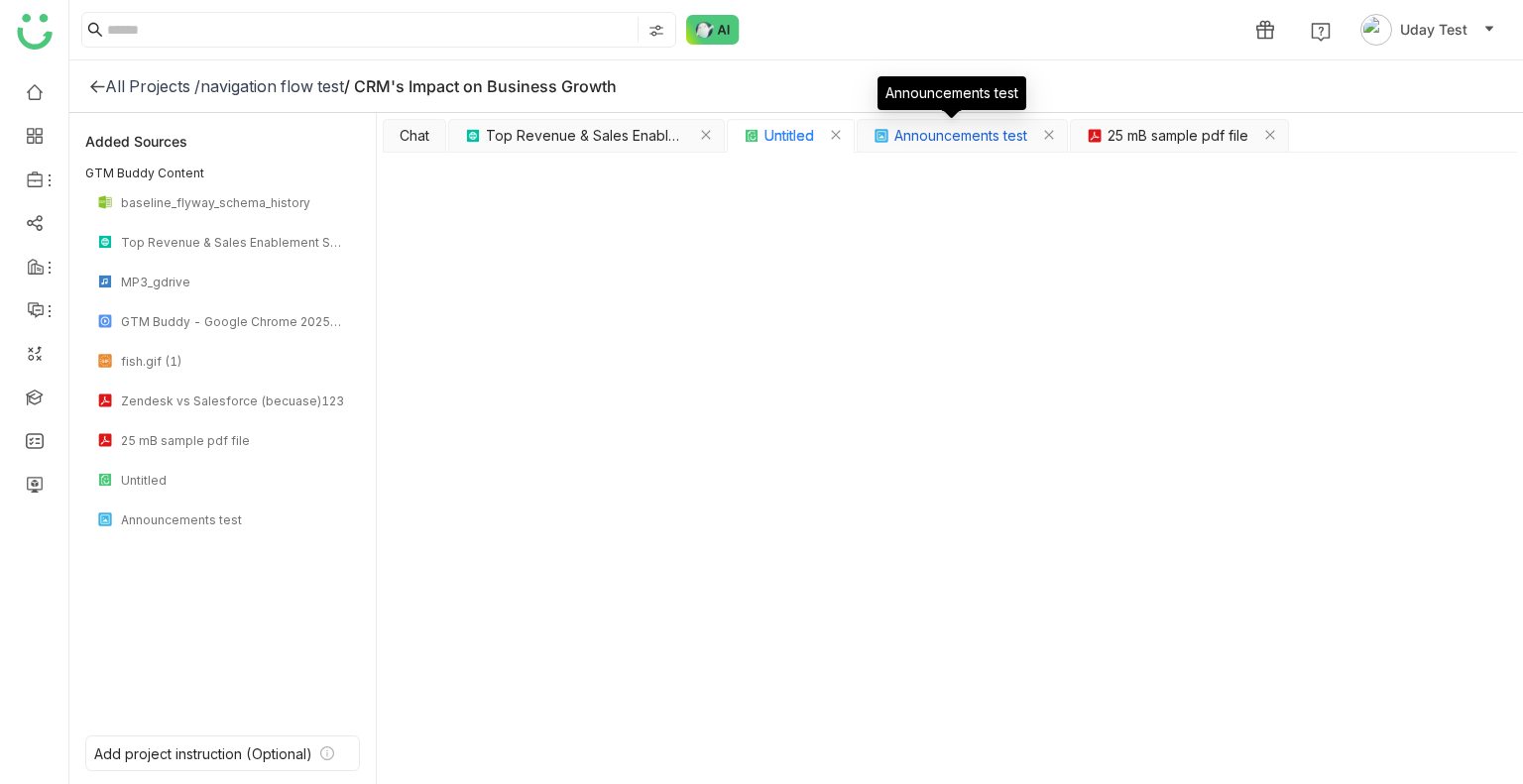 click on "Announcements test" at bounding box center [961, 136] 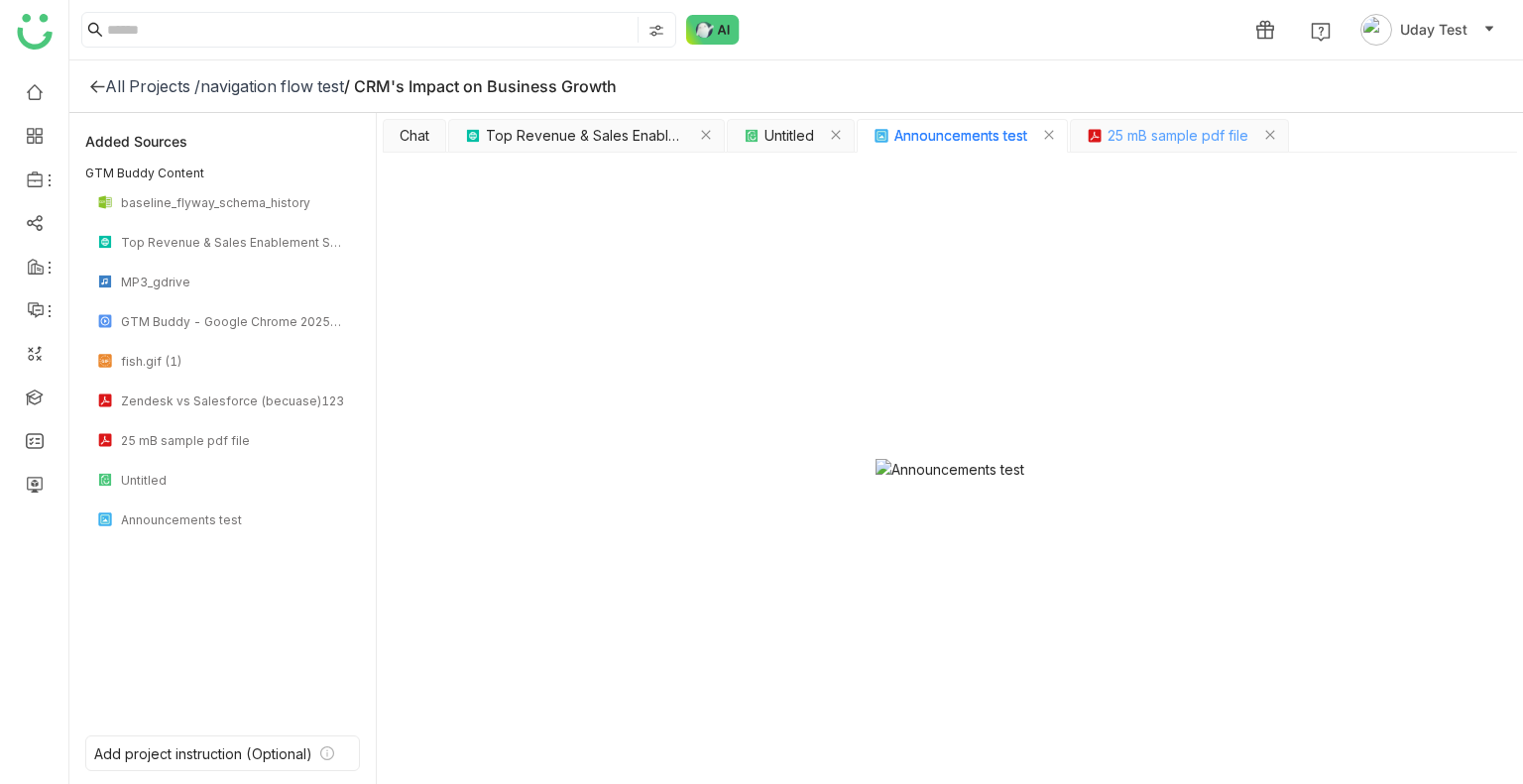 click on "25 mB sample pdf file" 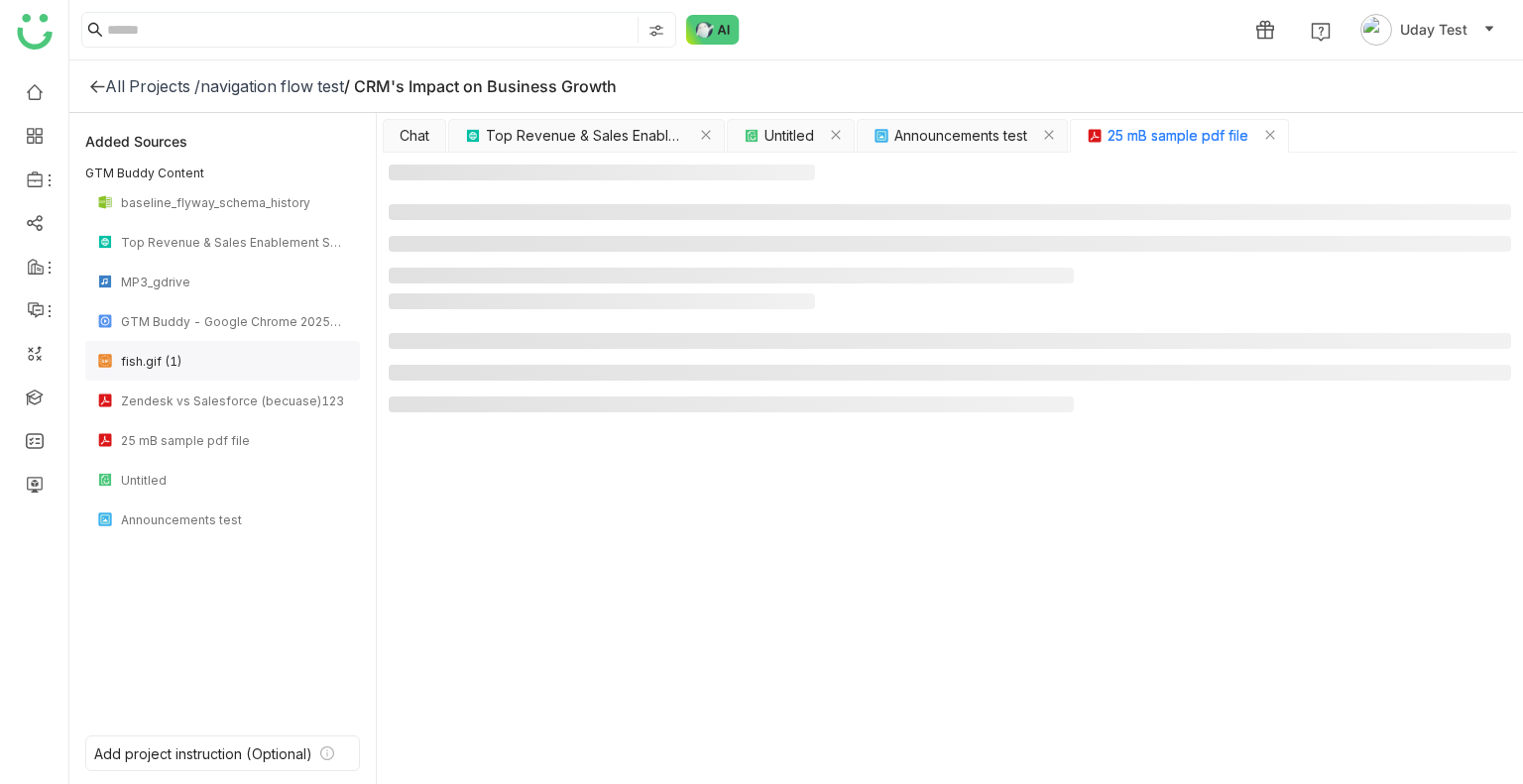 click on "fish.gif (1)" 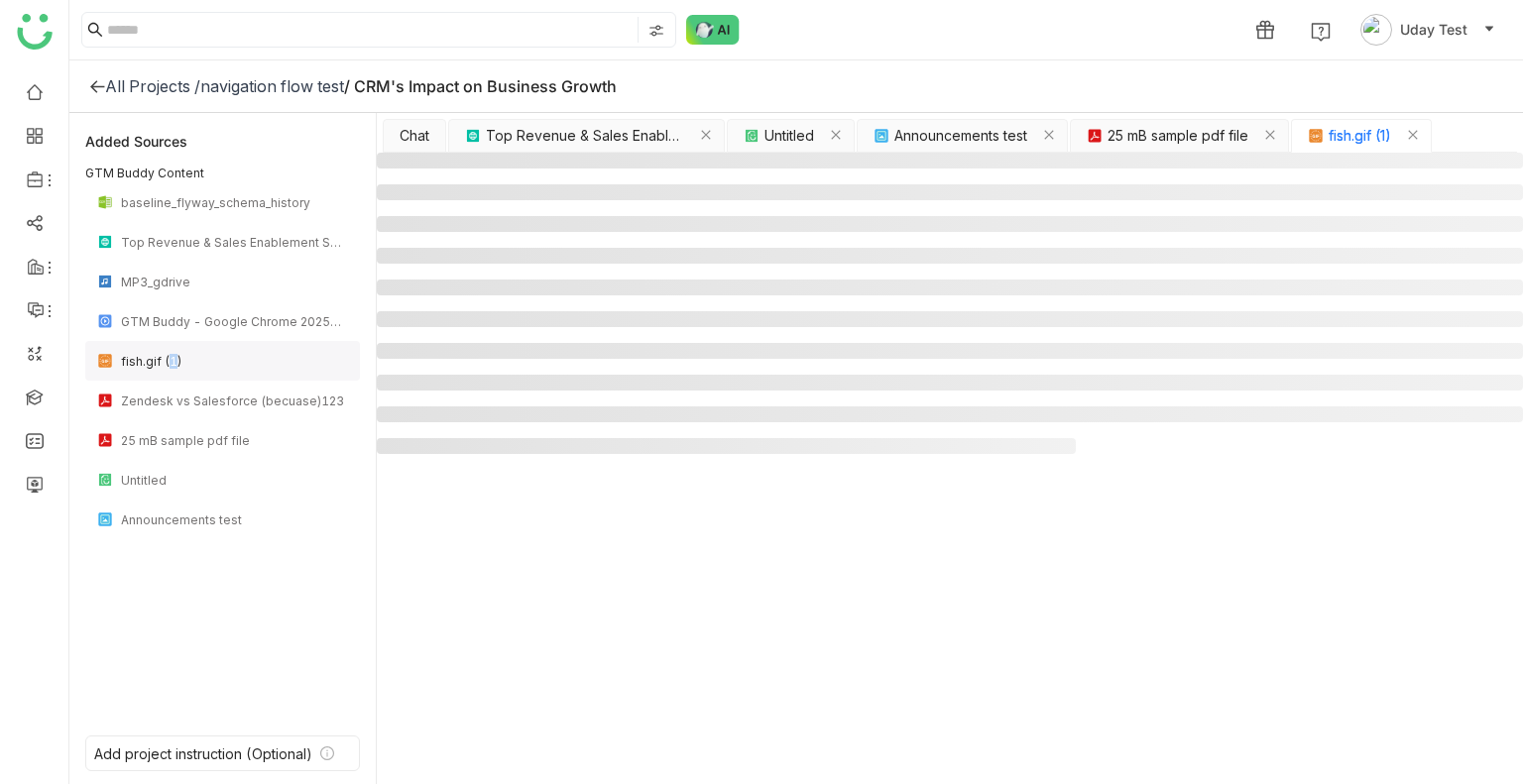 click on "fish.gif (1)" 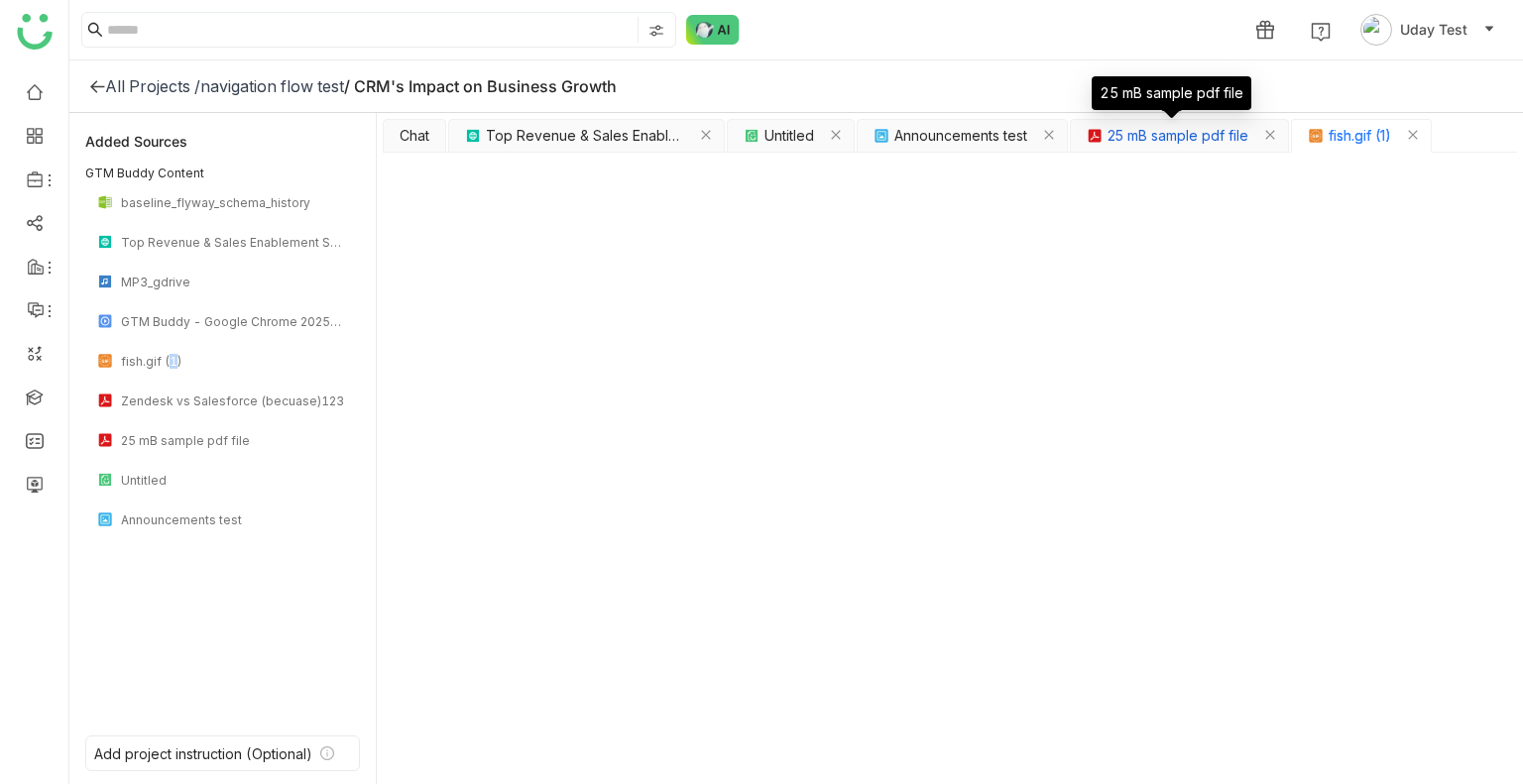 click on "25 mB sample pdf file" at bounding box center (1178, 136) 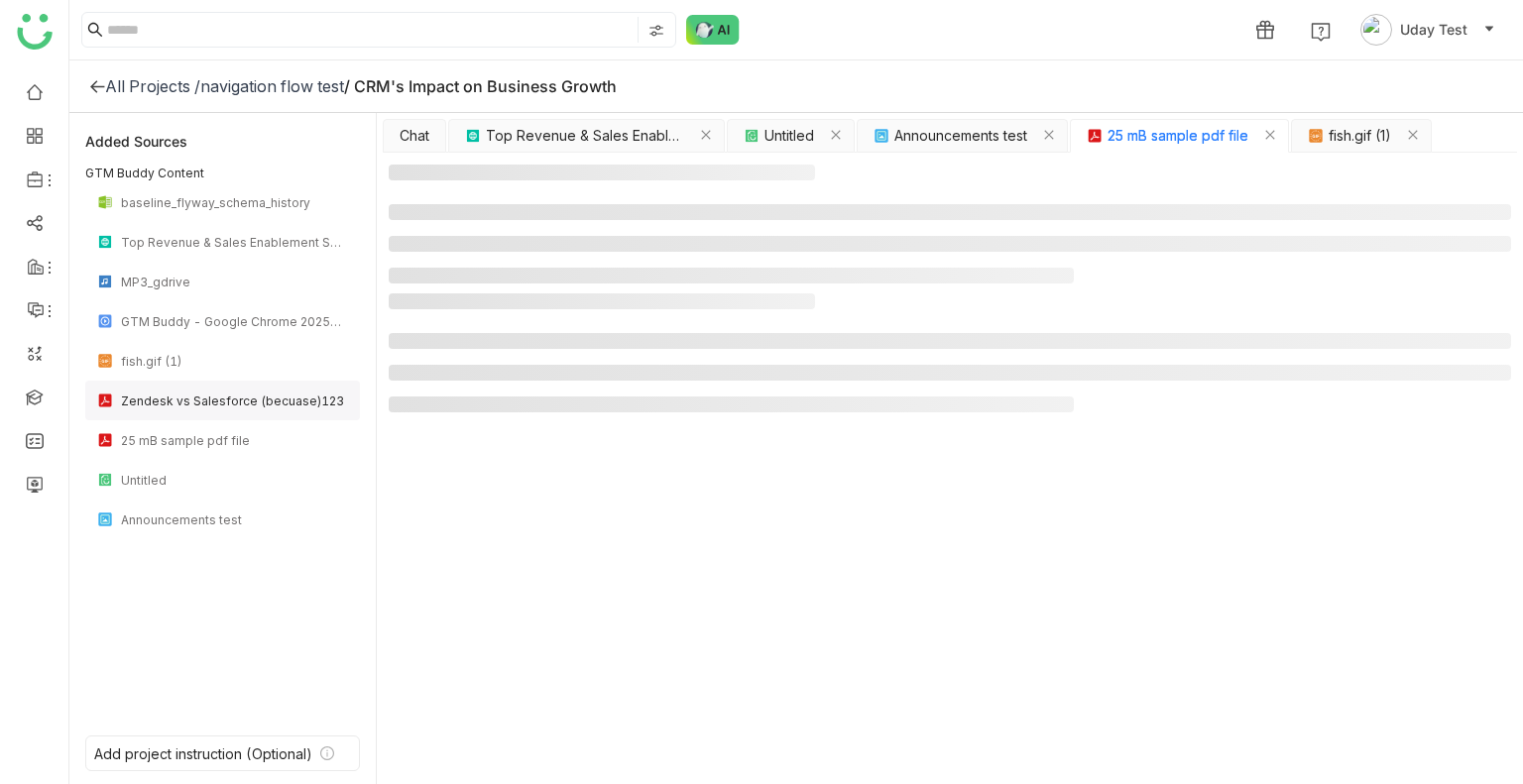 click on "Zendesk vs Salesforce (becuase)123" 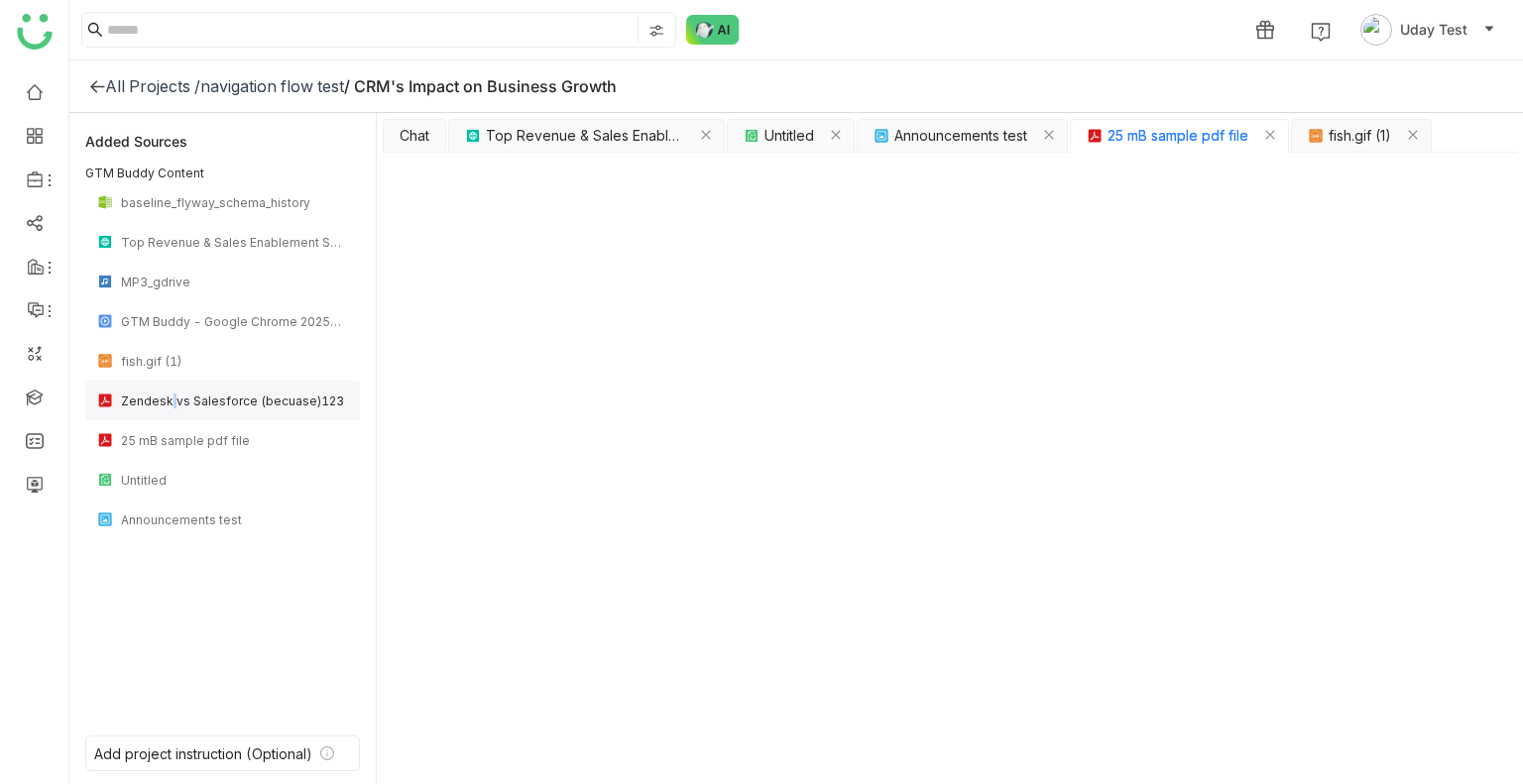click on "Zendesk vs Salesforce (becuase)123" 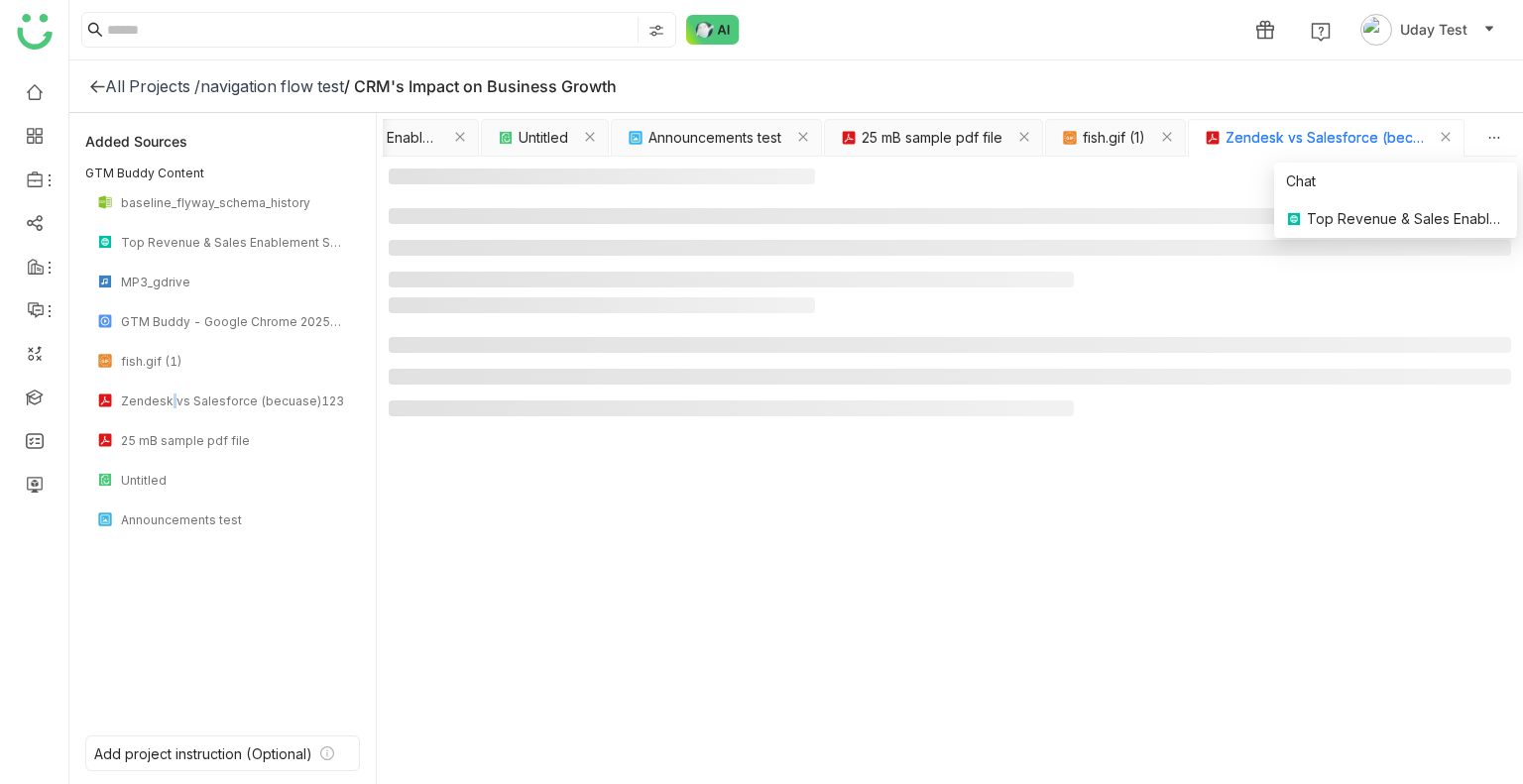 click 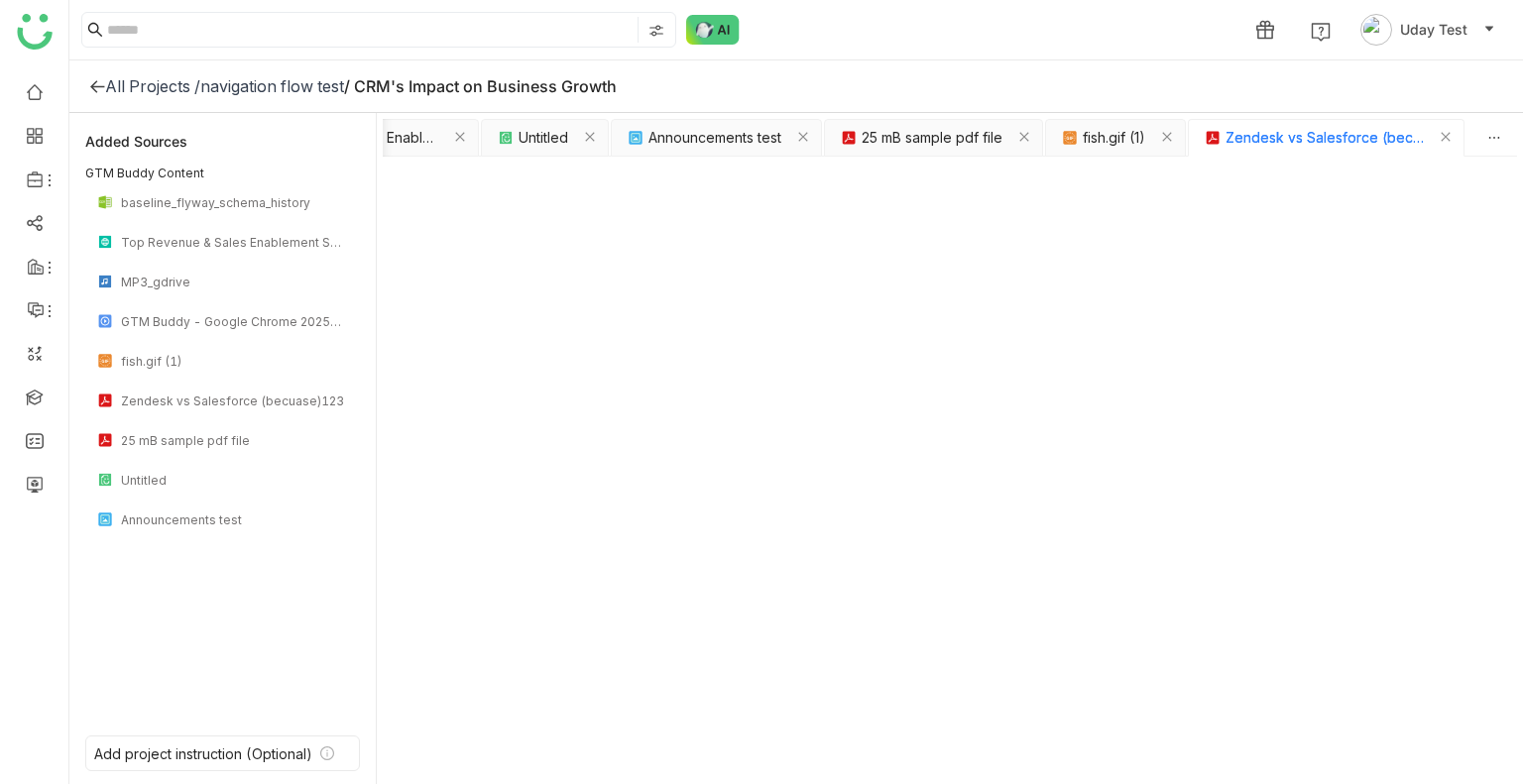 click on "All Projects /    navigation flow test     / CRM's Impact on Business Growth" 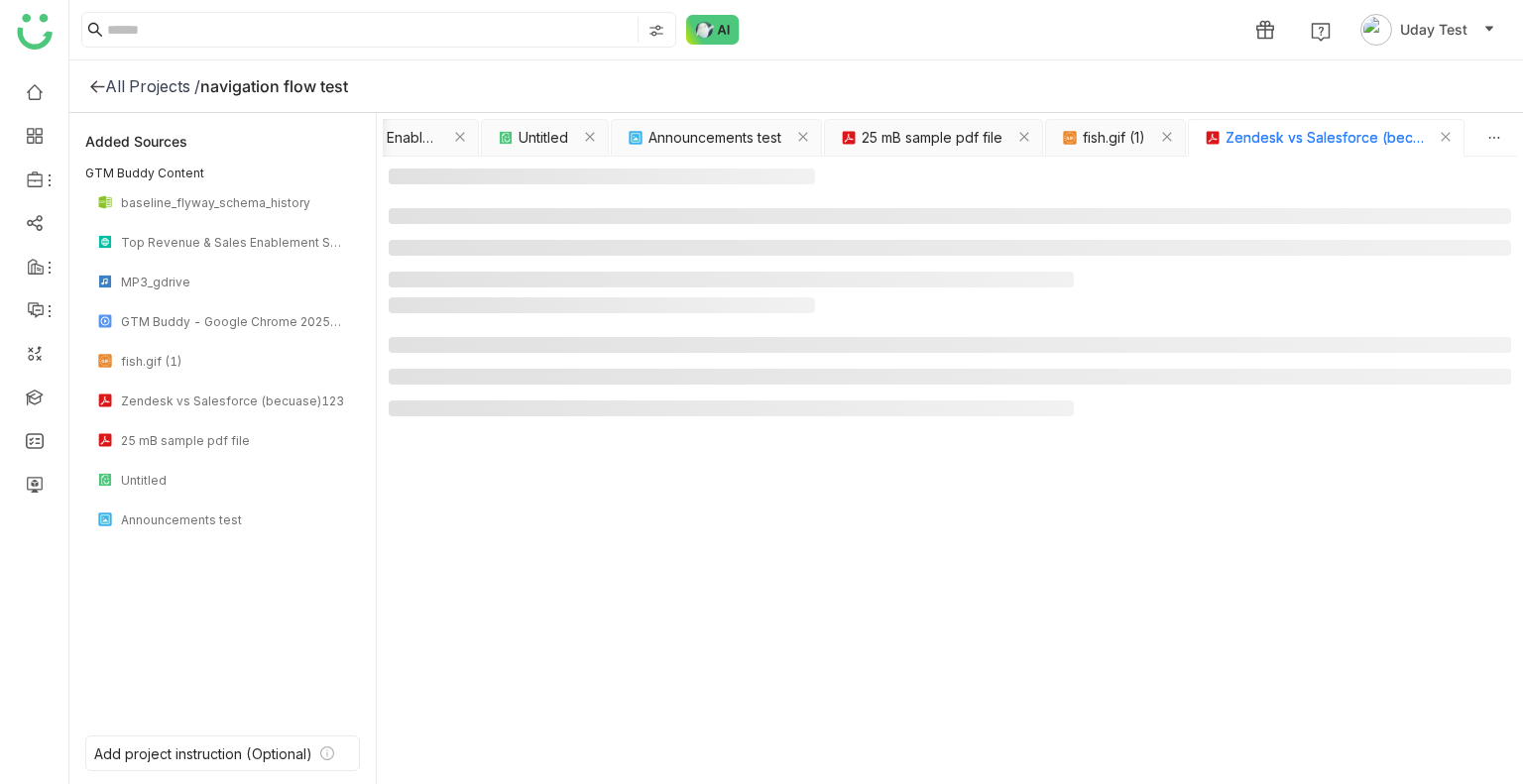 click on "navigation flow test" 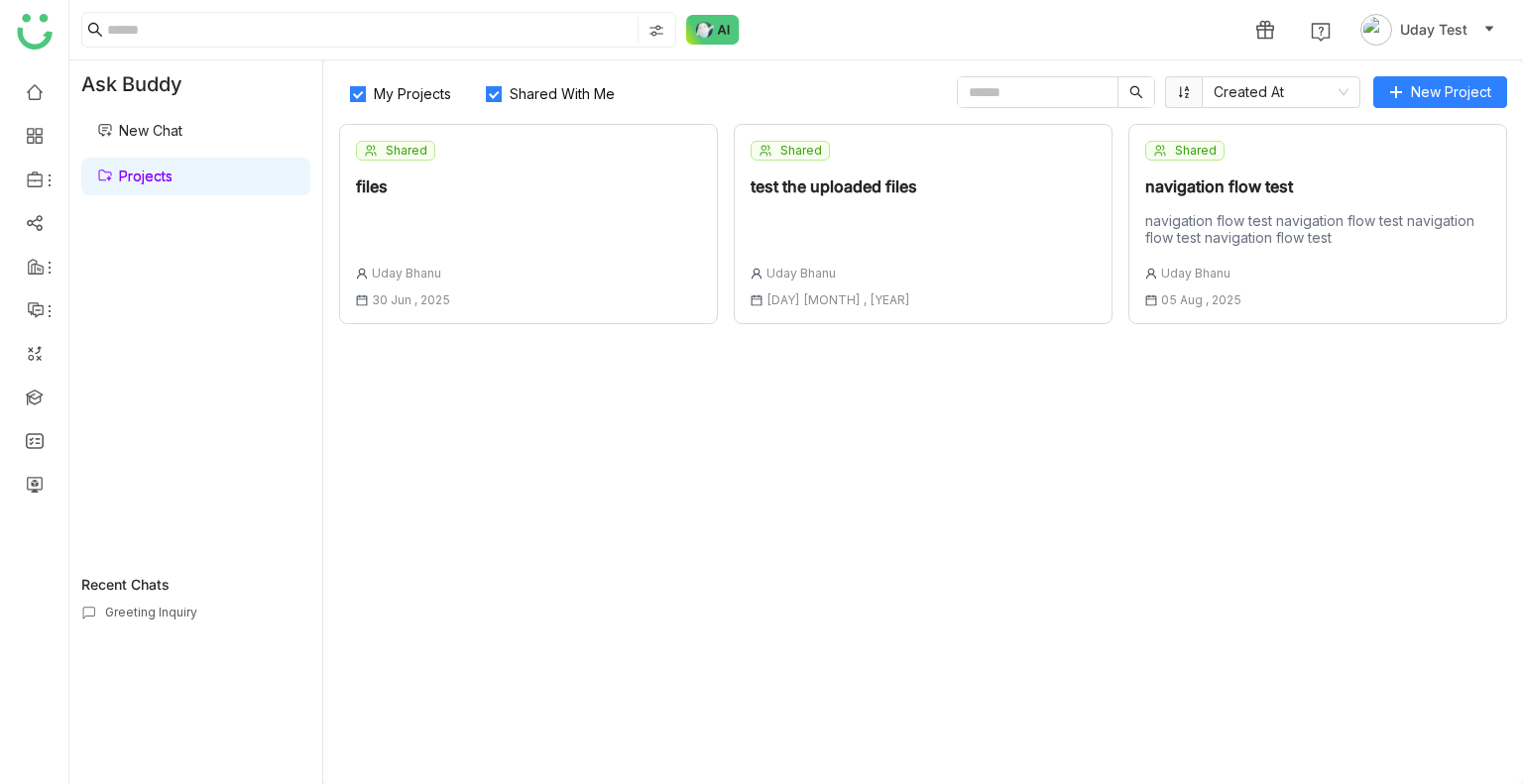 click on "My Projects" 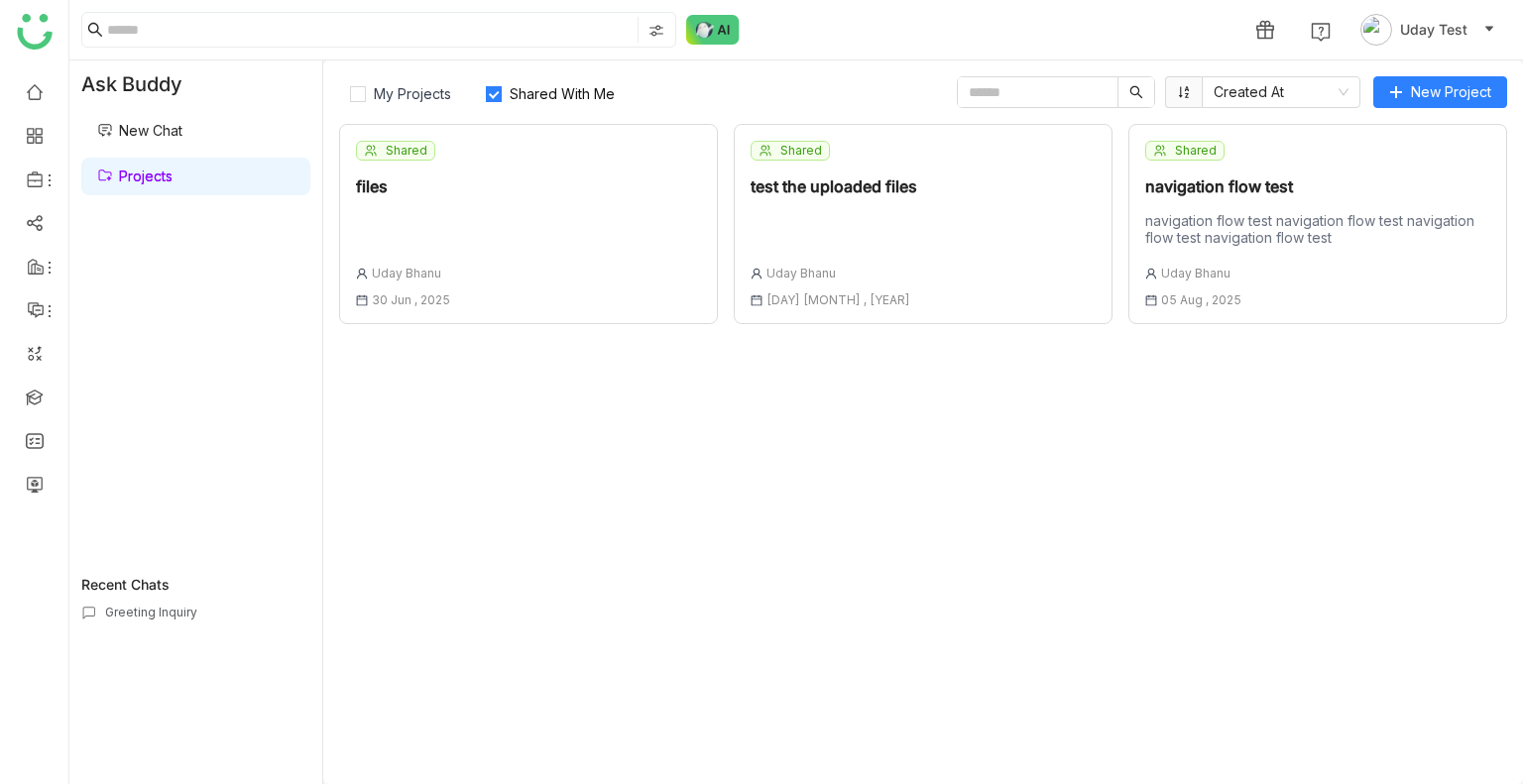 click on "navigation flow test navigation flow test navigation flow test navigation flow test" 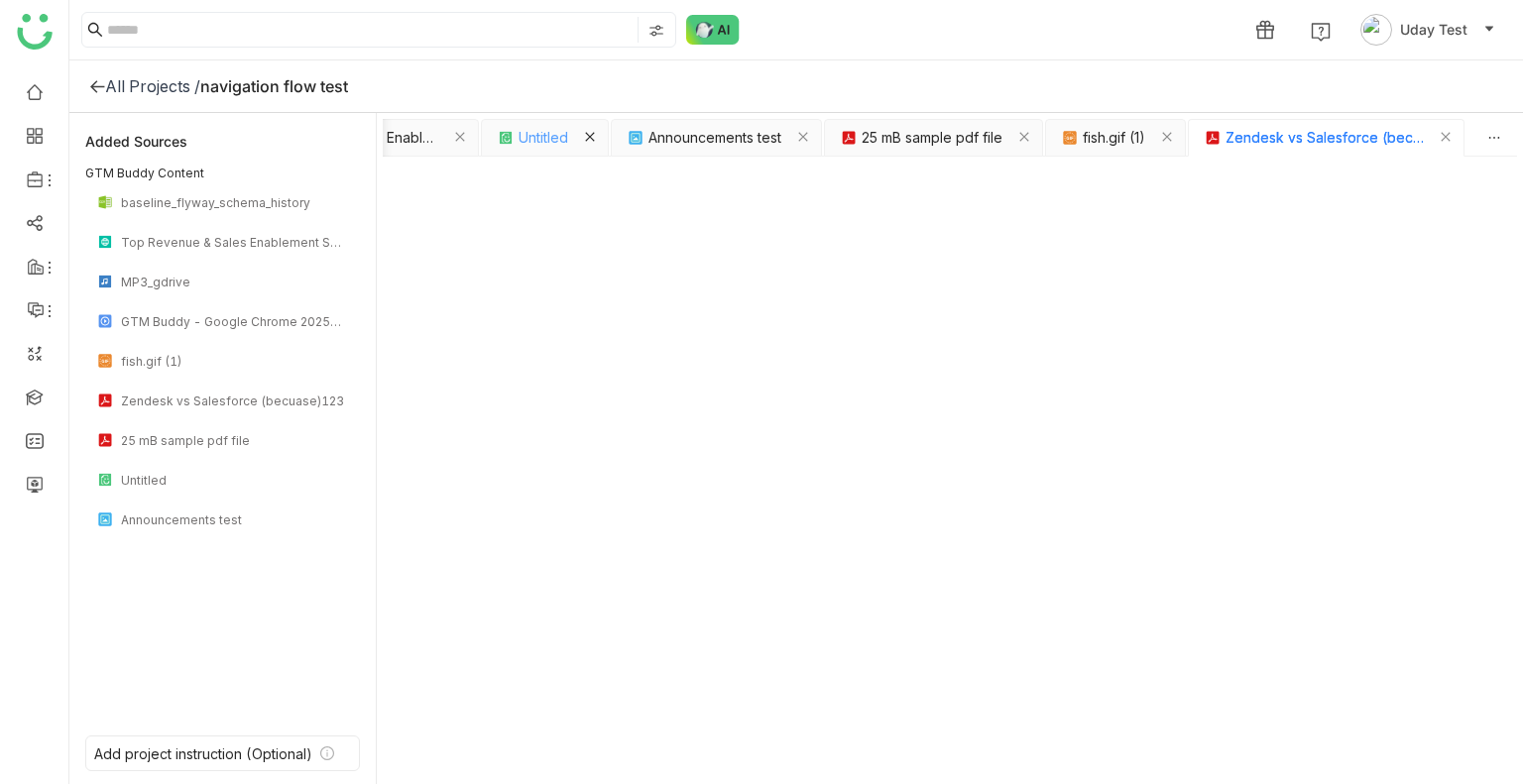 click at bounding box center [590, 138] 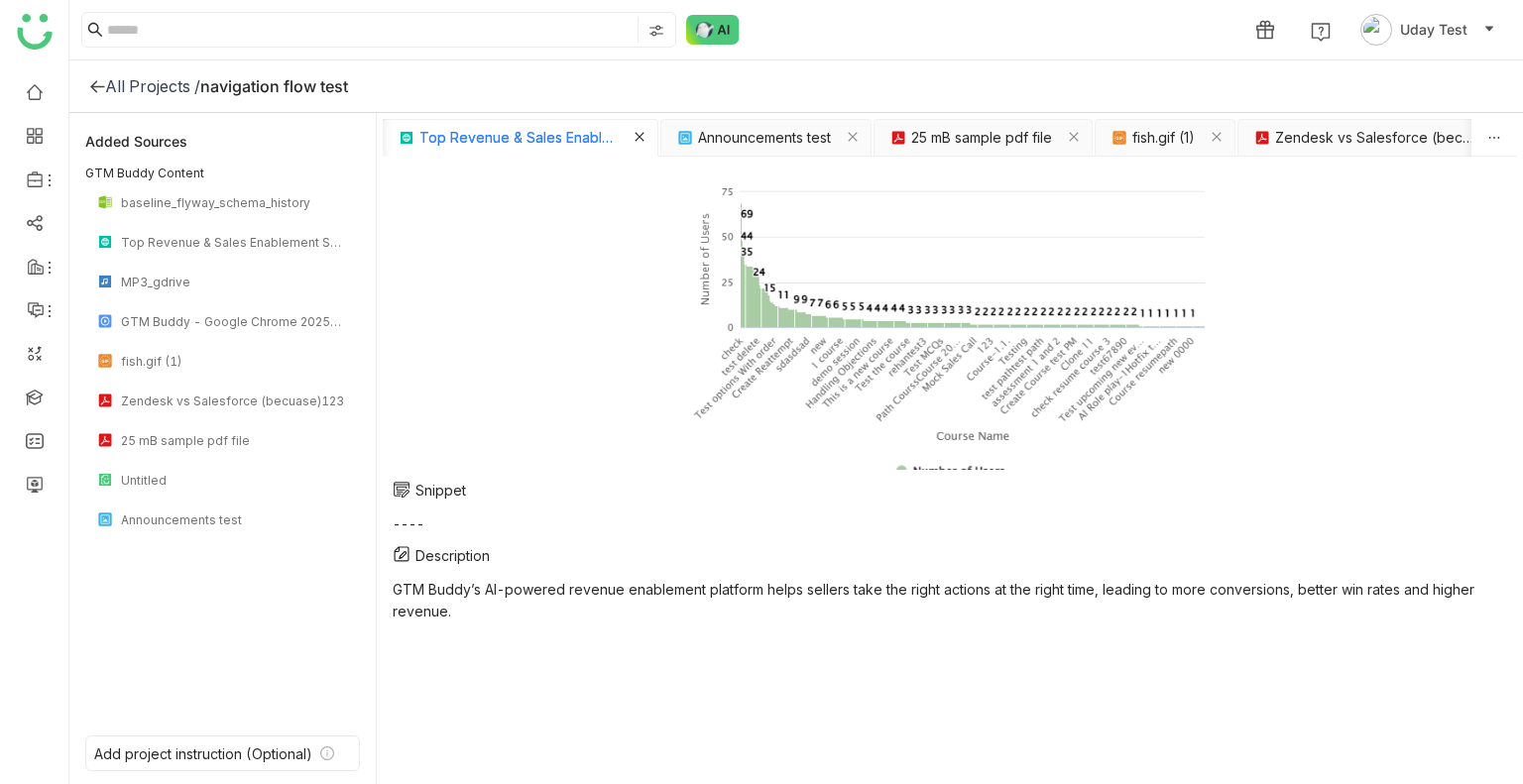 click at bounding box center [640, 138] 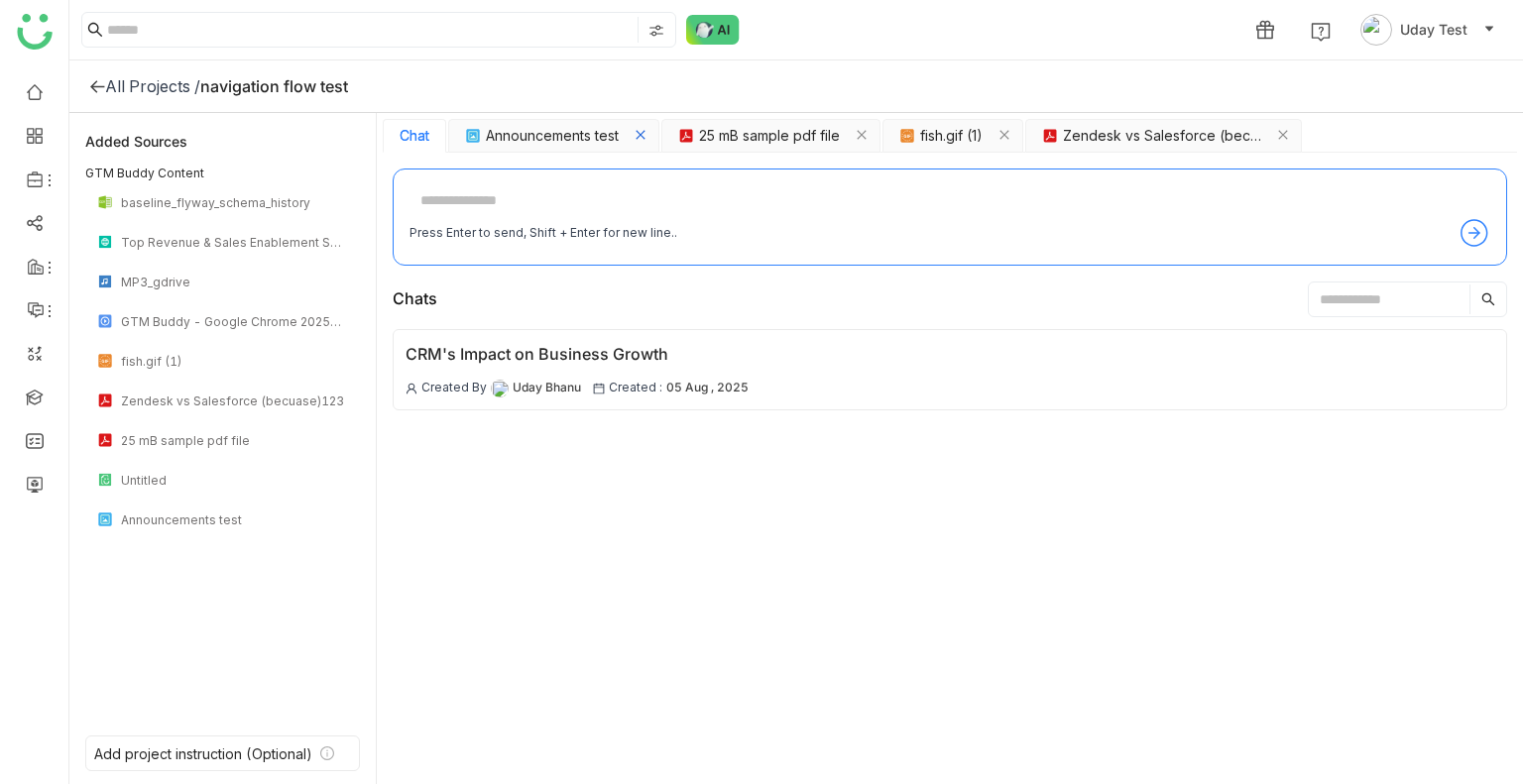 click at bounding box center [641, 136] 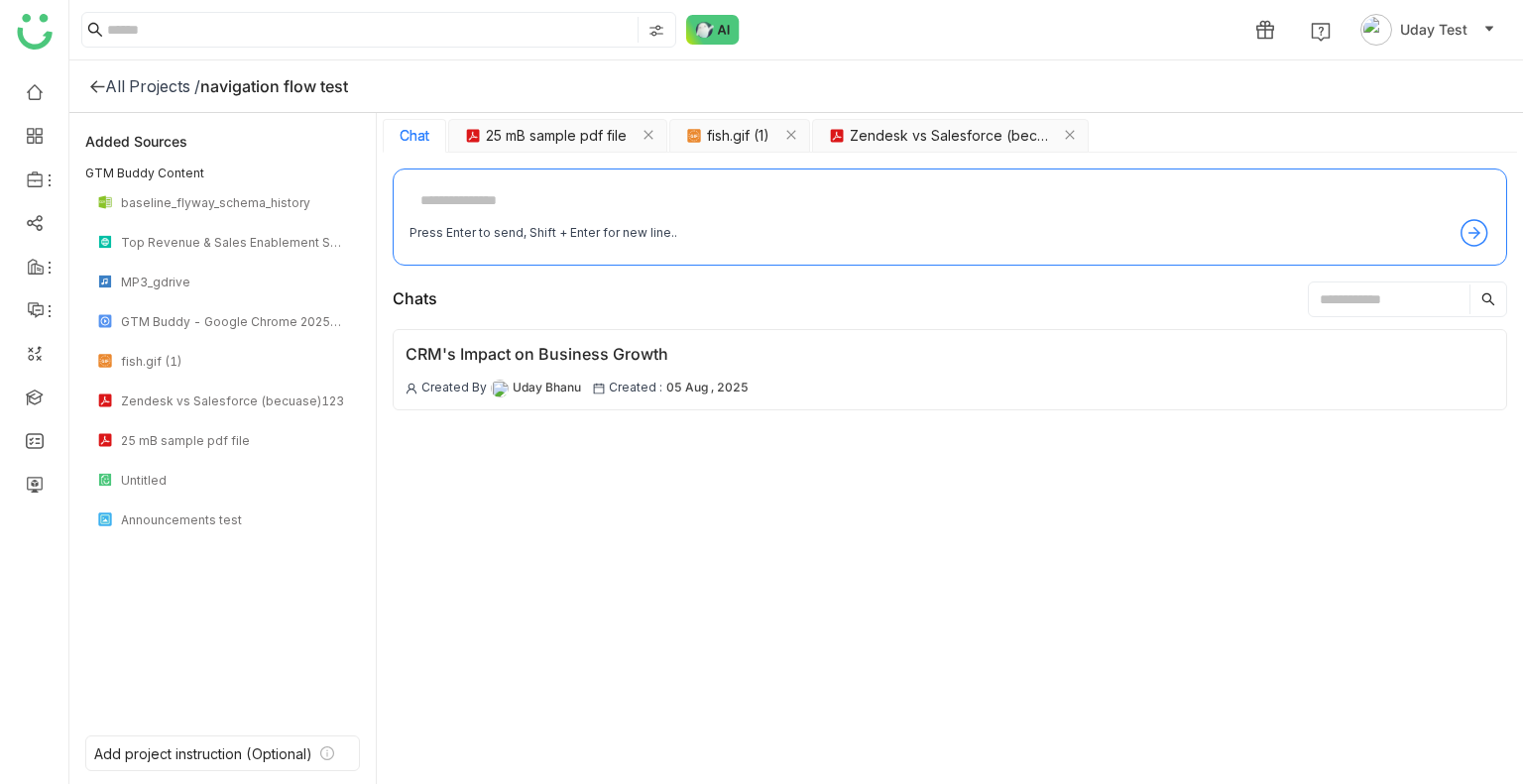 click on "25 mB sample pdf file" 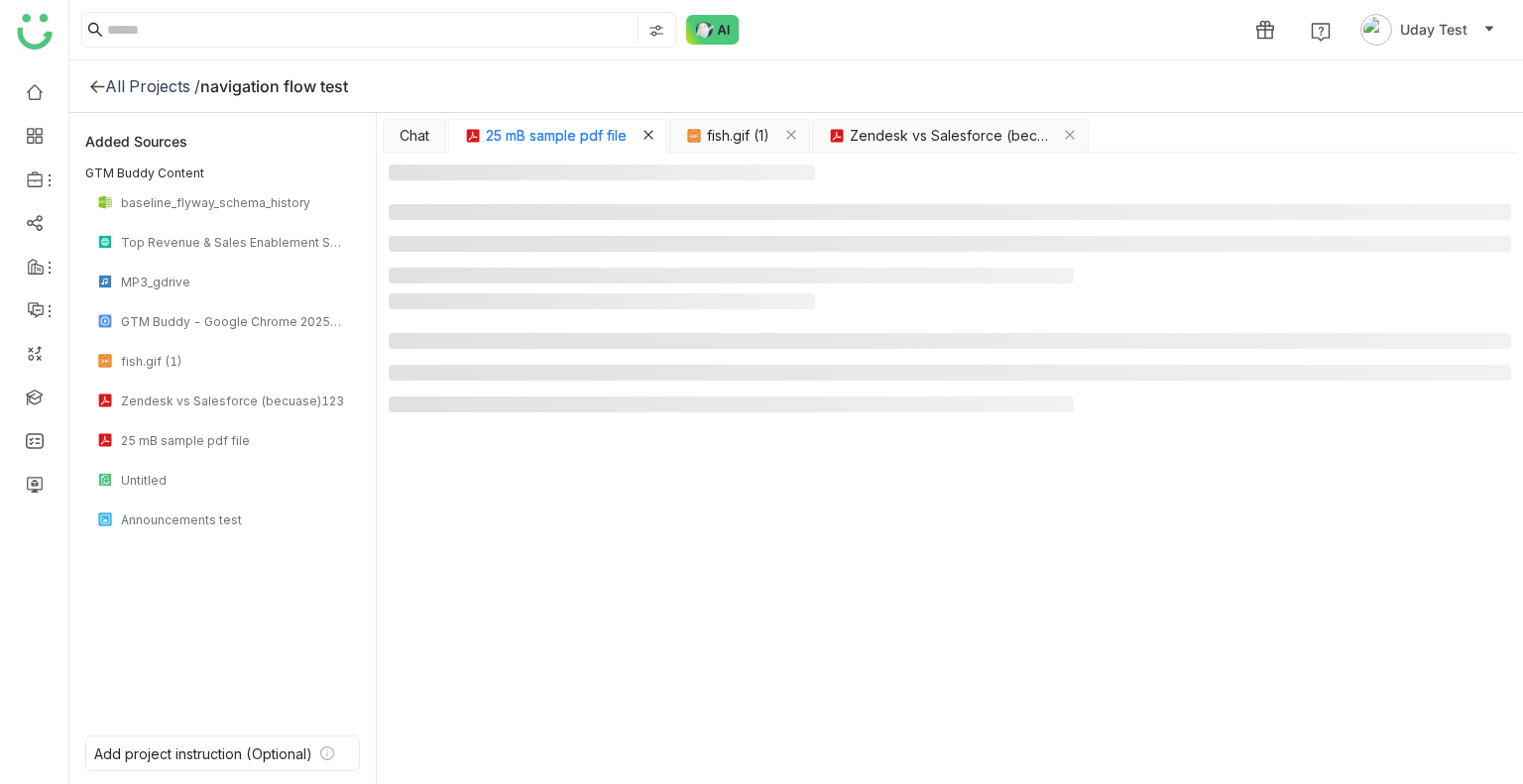 click 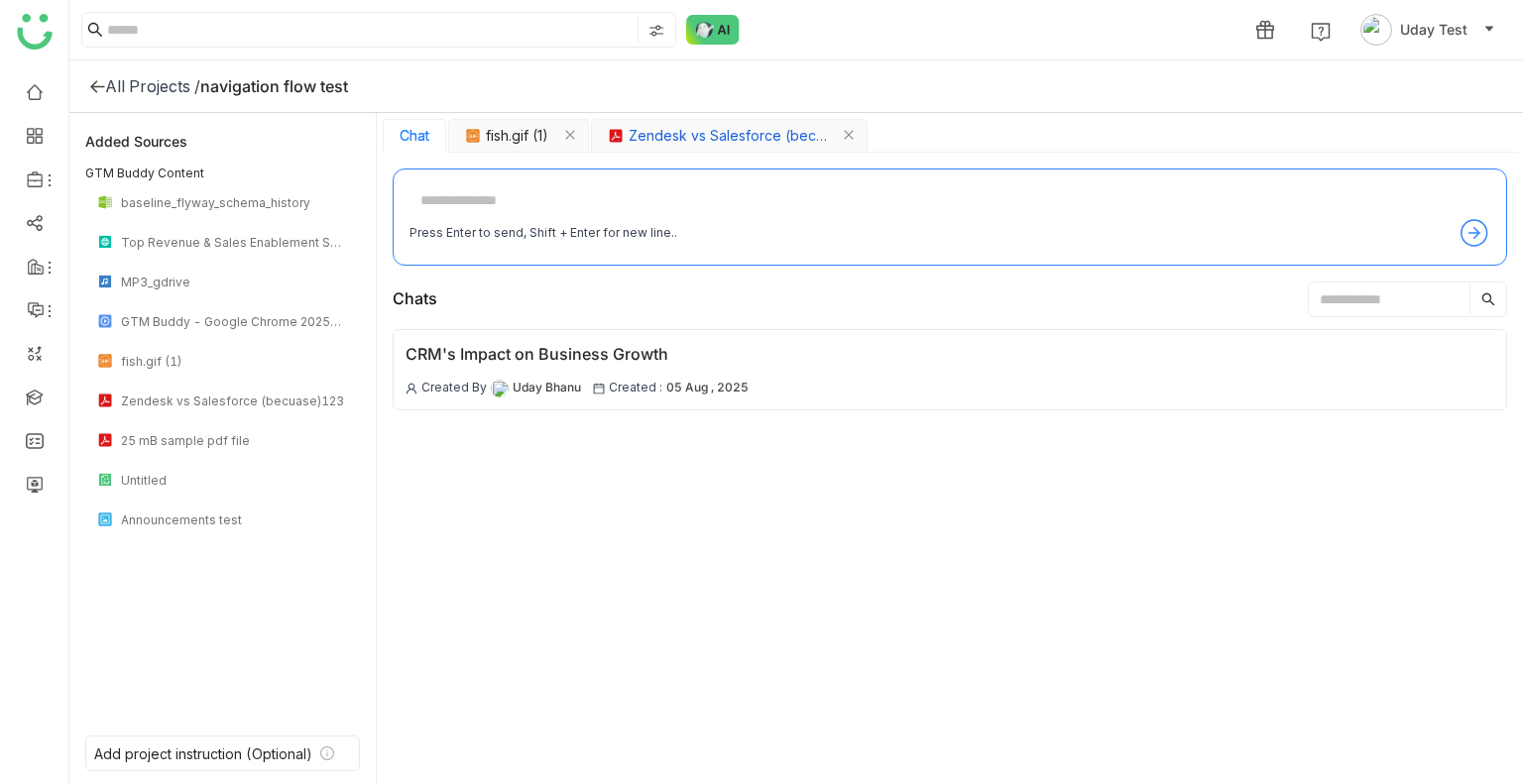 click on "Zendesk vs Salesforce (becuase)123" at bounding box center [728, 136] 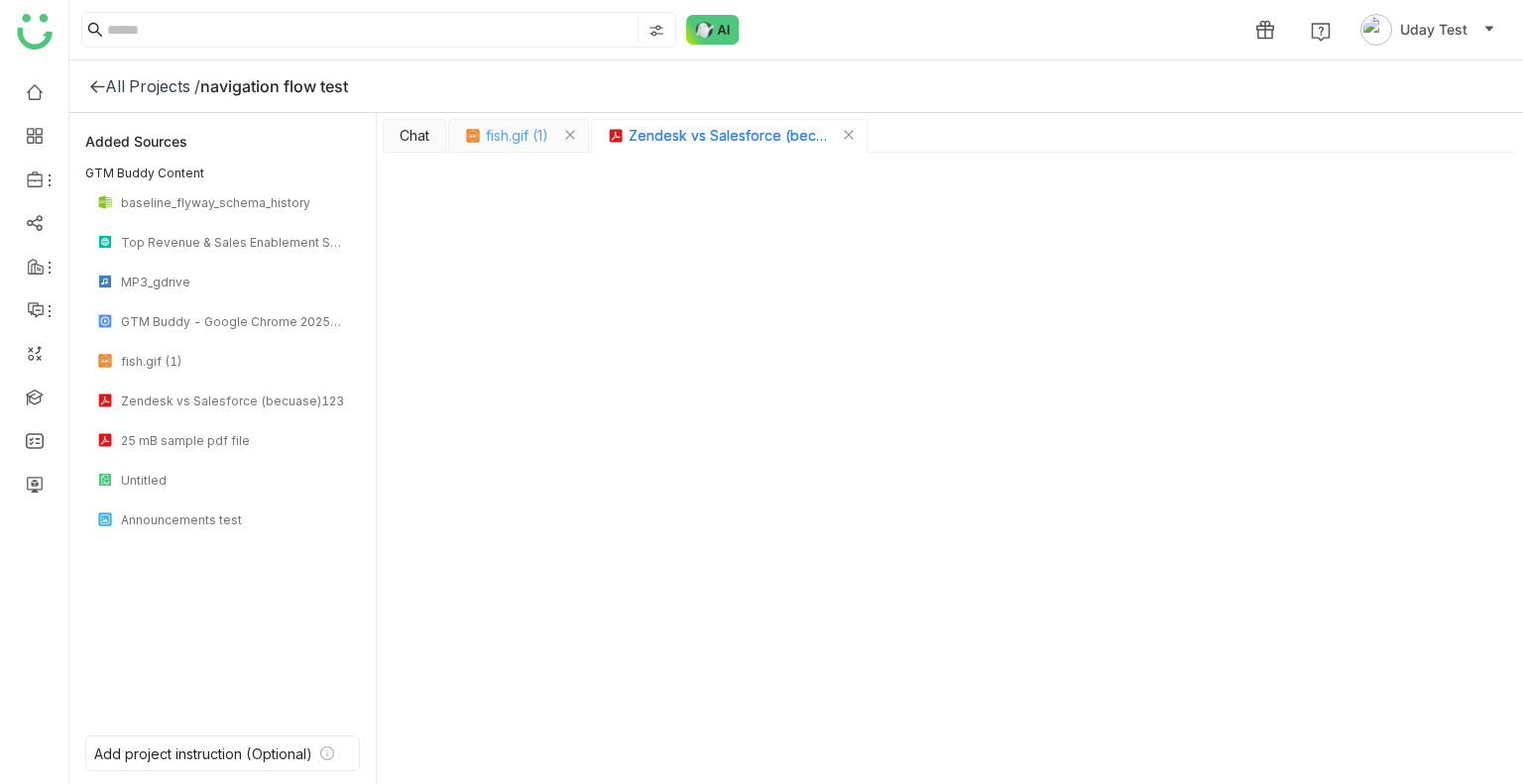 click on "fish.gif (1)" 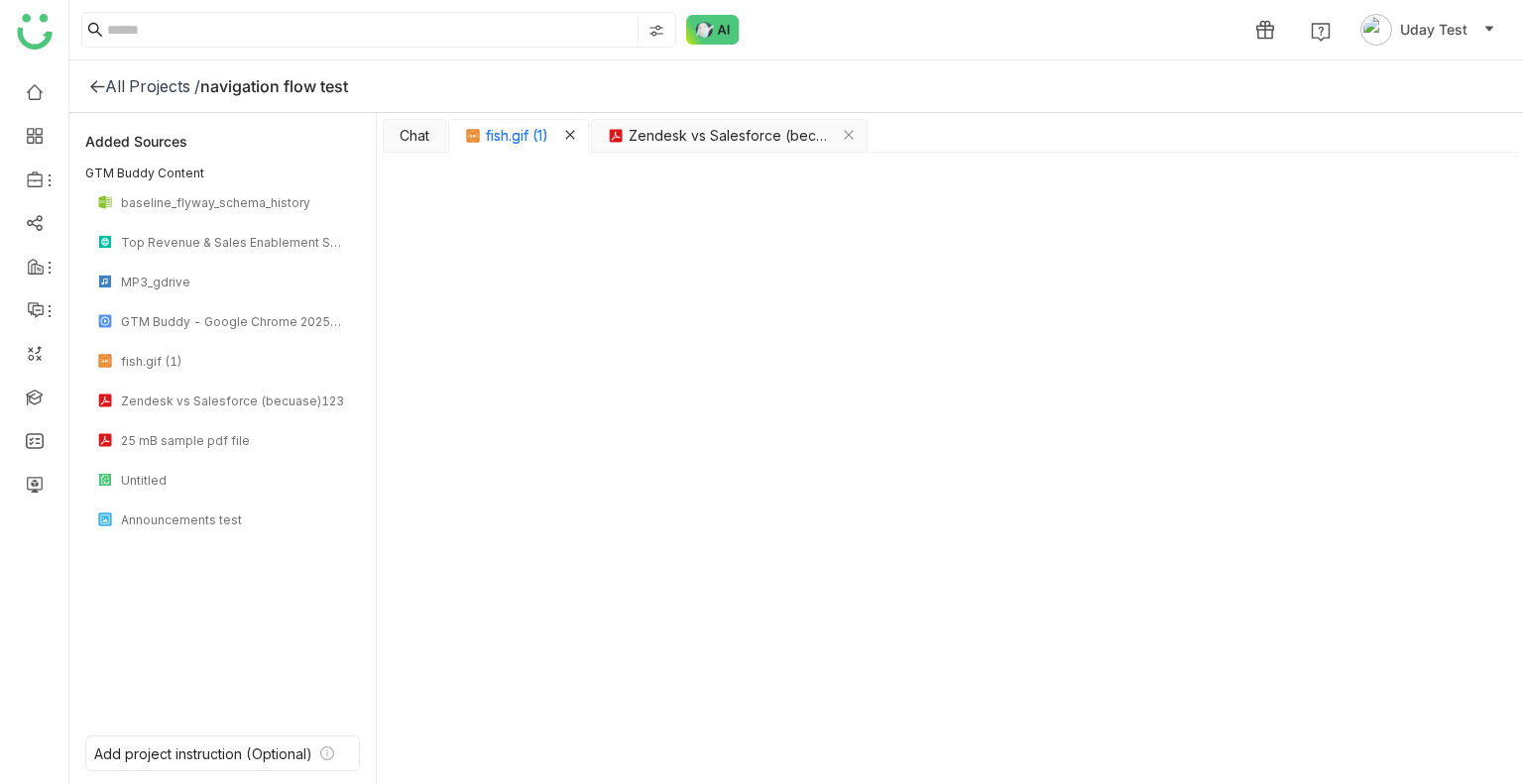 click 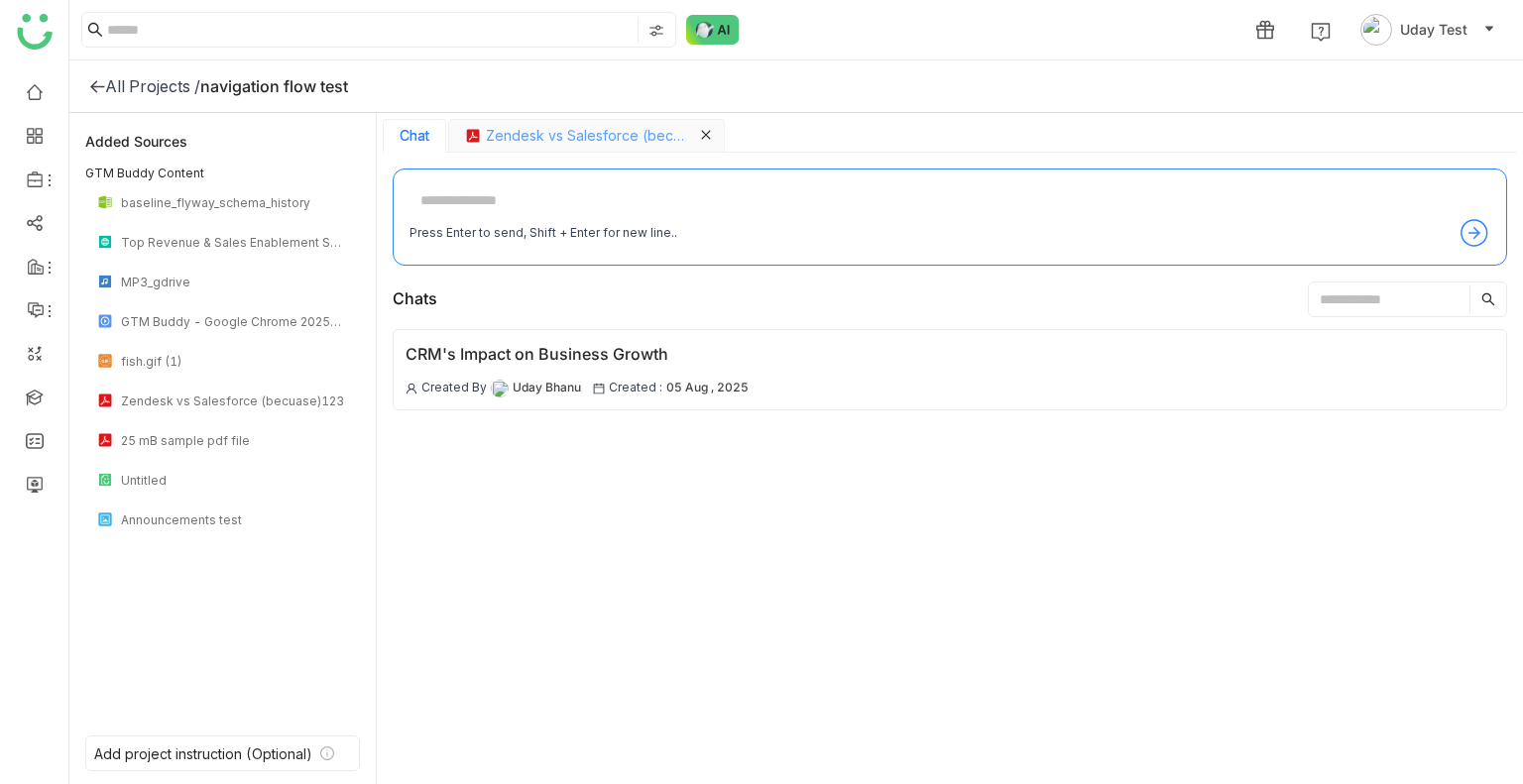 click 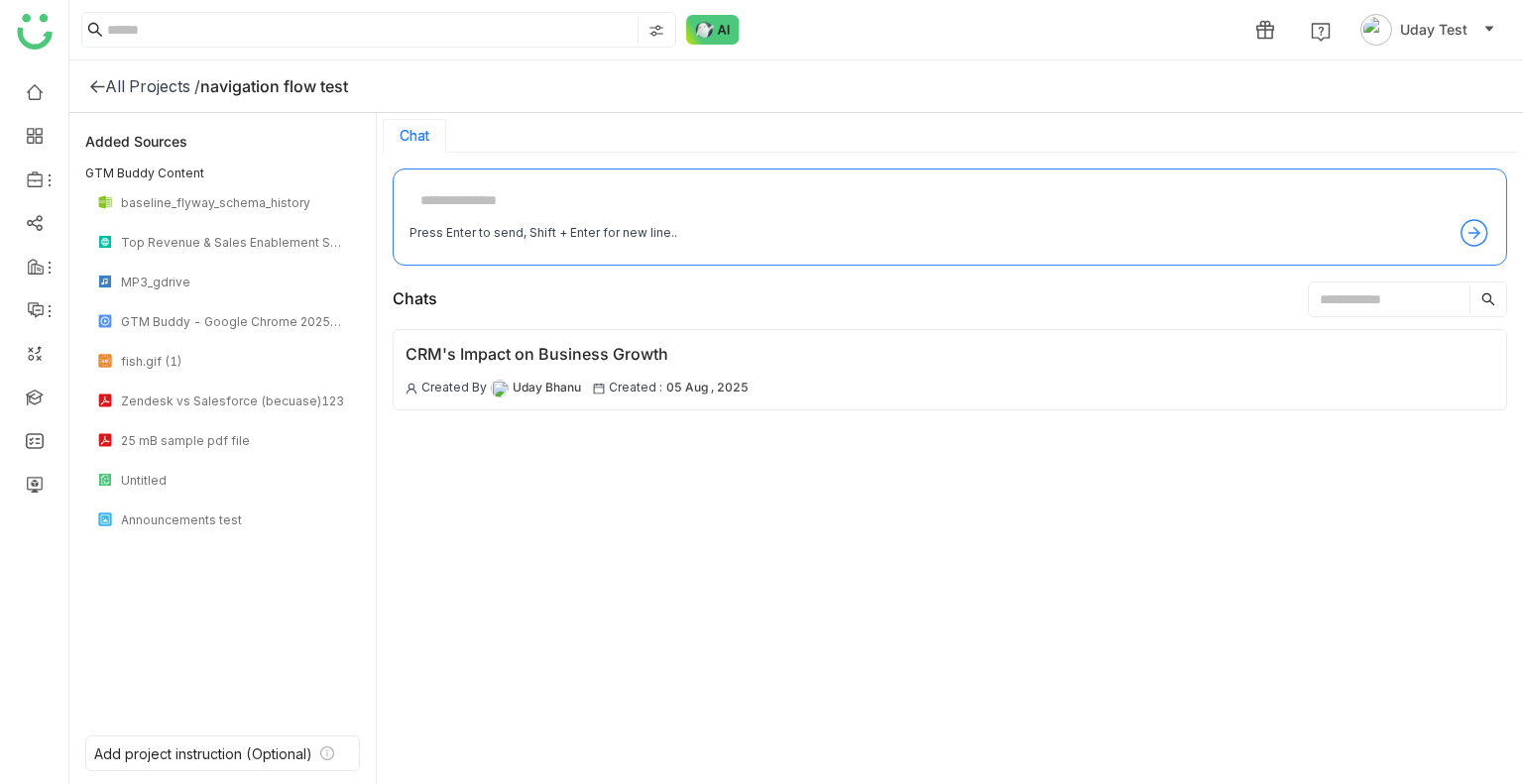 click on "CRM's Impact on Business Growth  Created By  Uday Bhanu Created : 05 Aug , 2025" at bounding box center (950, 550) 